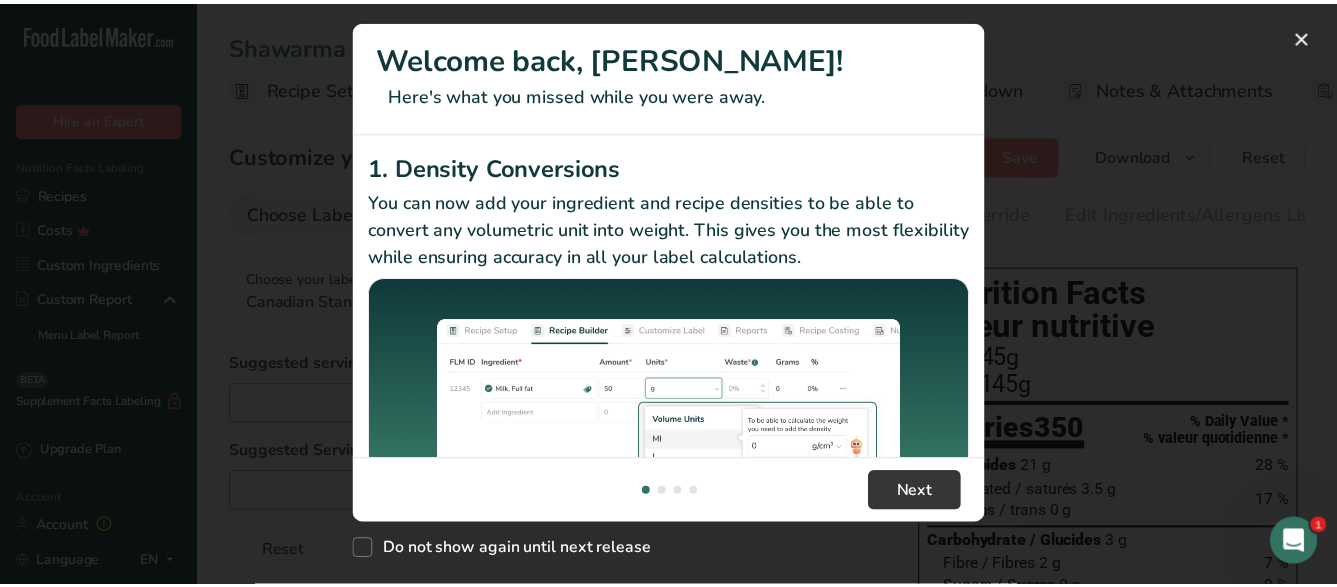 scroll, scrollTop: 0, scrollLeft: 0, axis: both 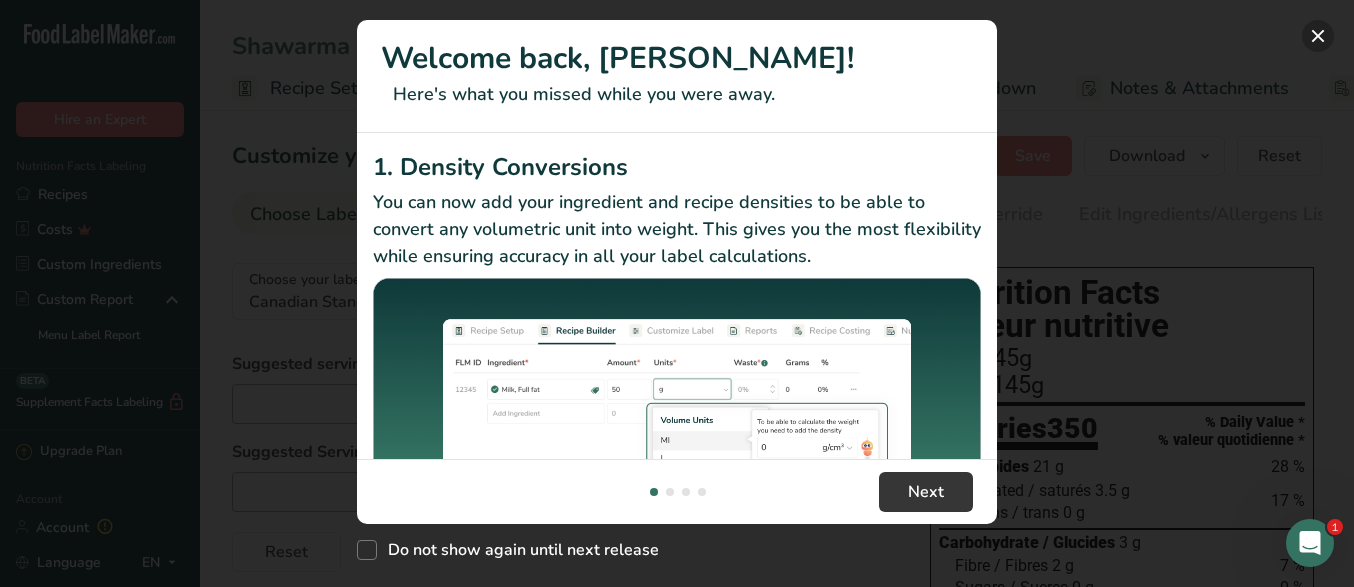 click at bounding box center [1318, 36] 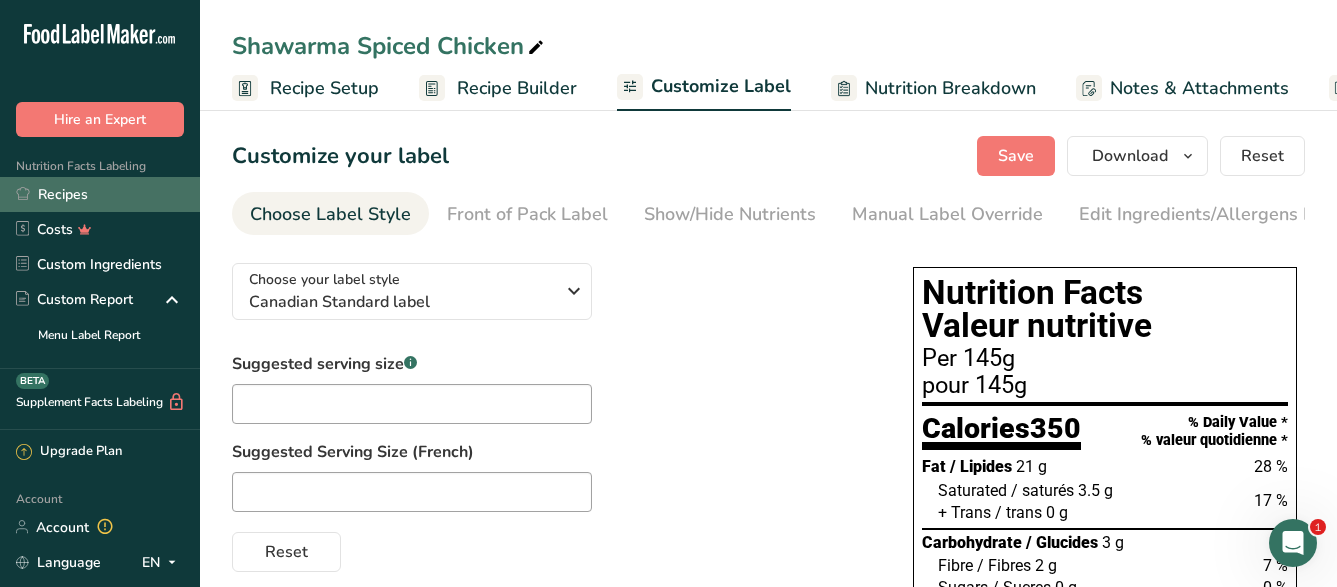 click 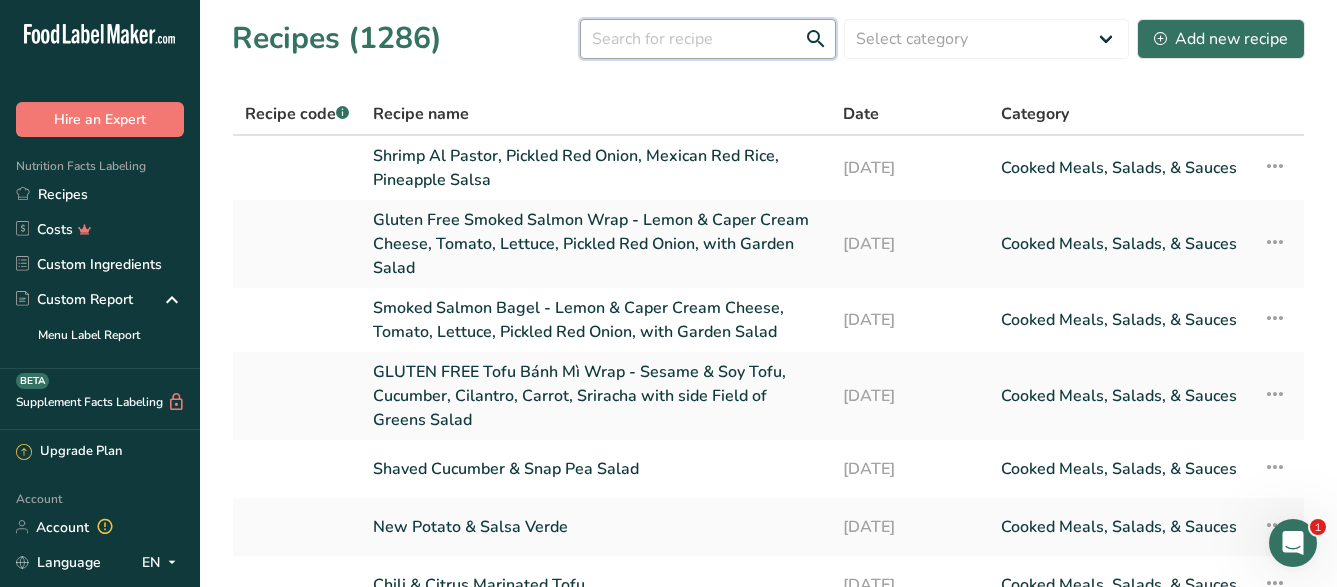 click at bounding box center (708, 39) 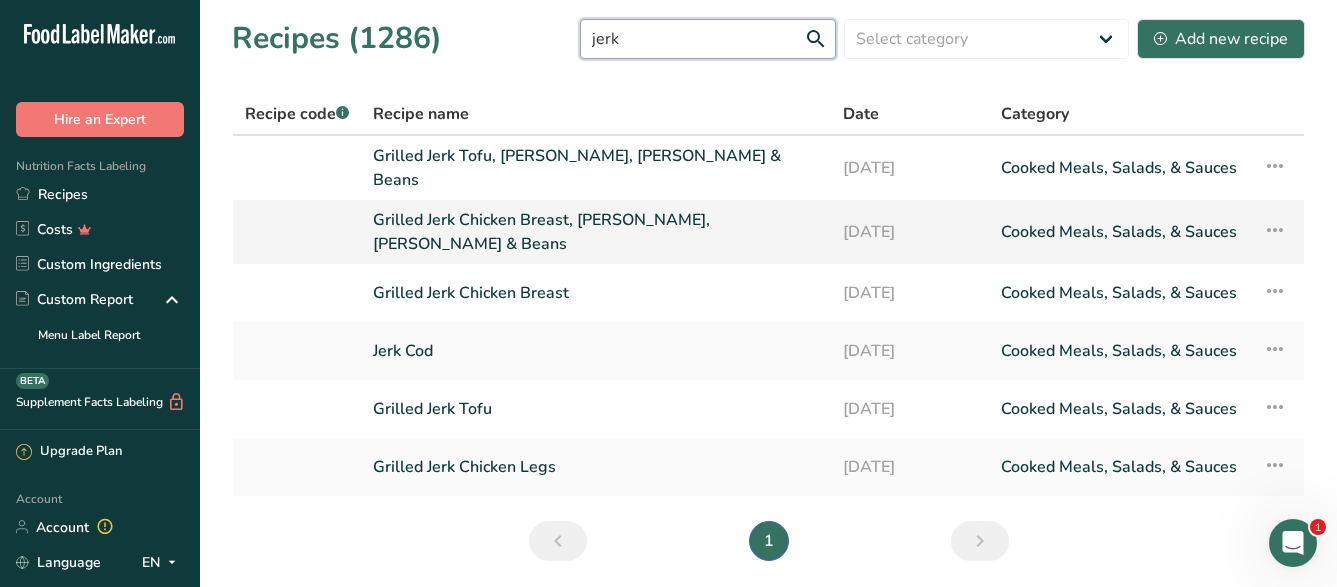 type on "jerk" 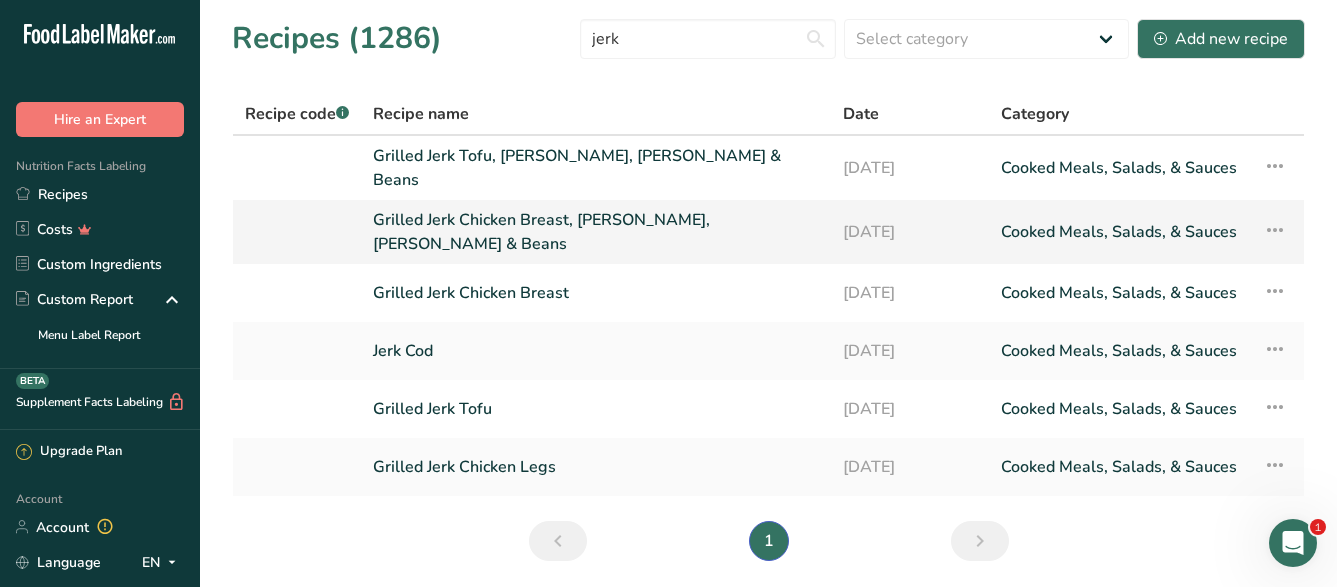 click on "Grilled Jerk Chicken Breast, [PERSON_NAME], [PERSON_NAME] & Beans" at bounding box center (596, 232) 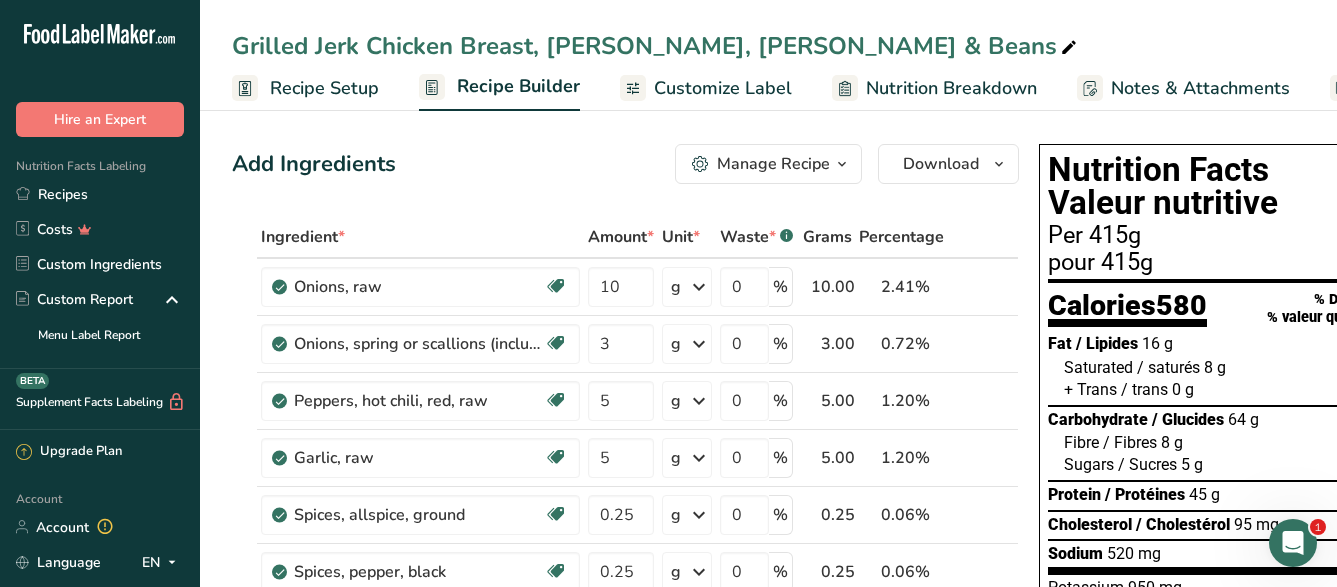 click on "Customize Label" at bounding box center [723, 88] 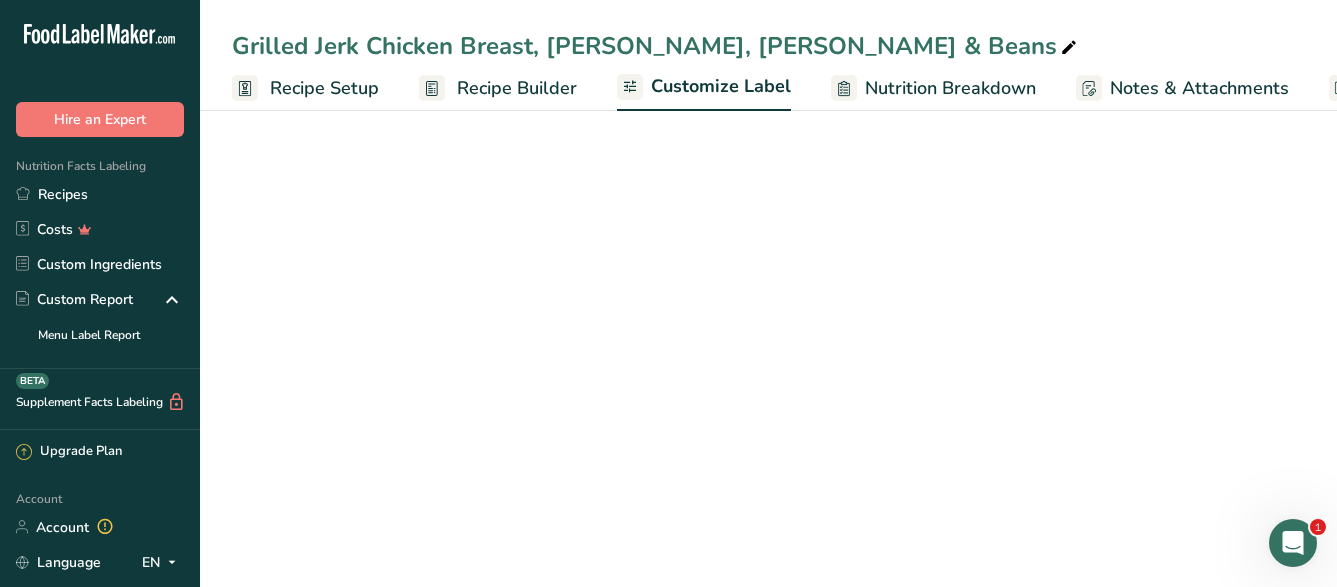 scroll, scrollTop: 0, scrollLeft: 203, axis: horizontal 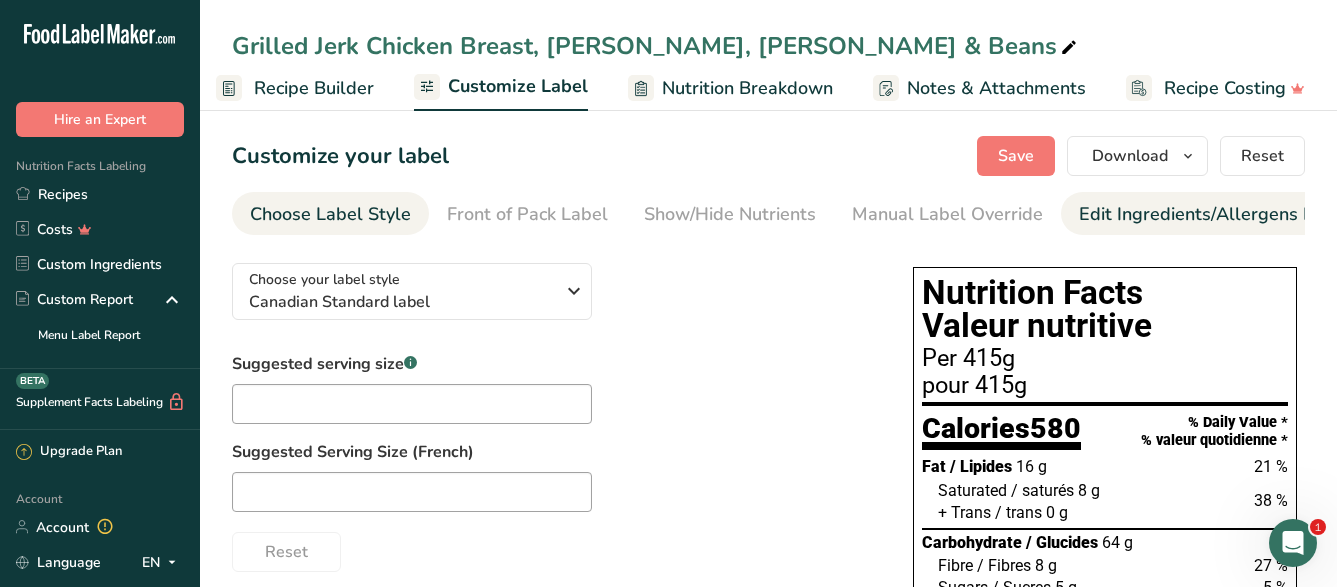 click on "Edit Ingredients/Allergens List" at bounding box center (1206, 214) 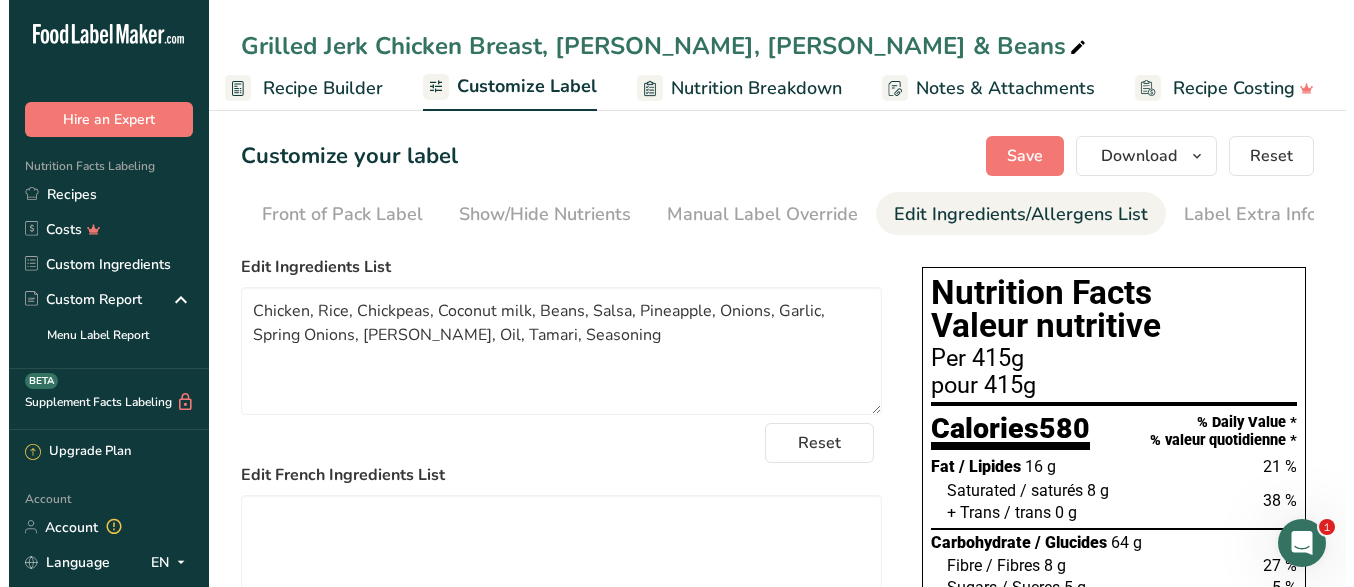 scroll, scrollTop: 0, scrollLeft: 195, axis: horizontal 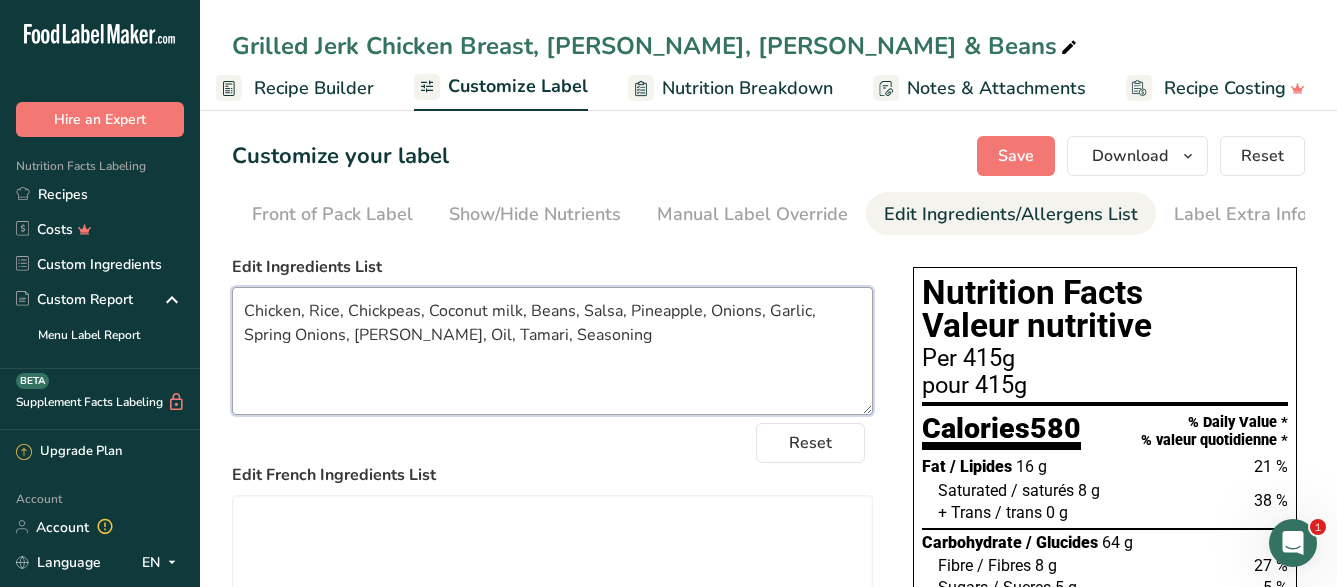 drag, startPoint x: 612, startPoint y: 358, endPoint x: 145, endPoint y: 277, distance: 473.97256 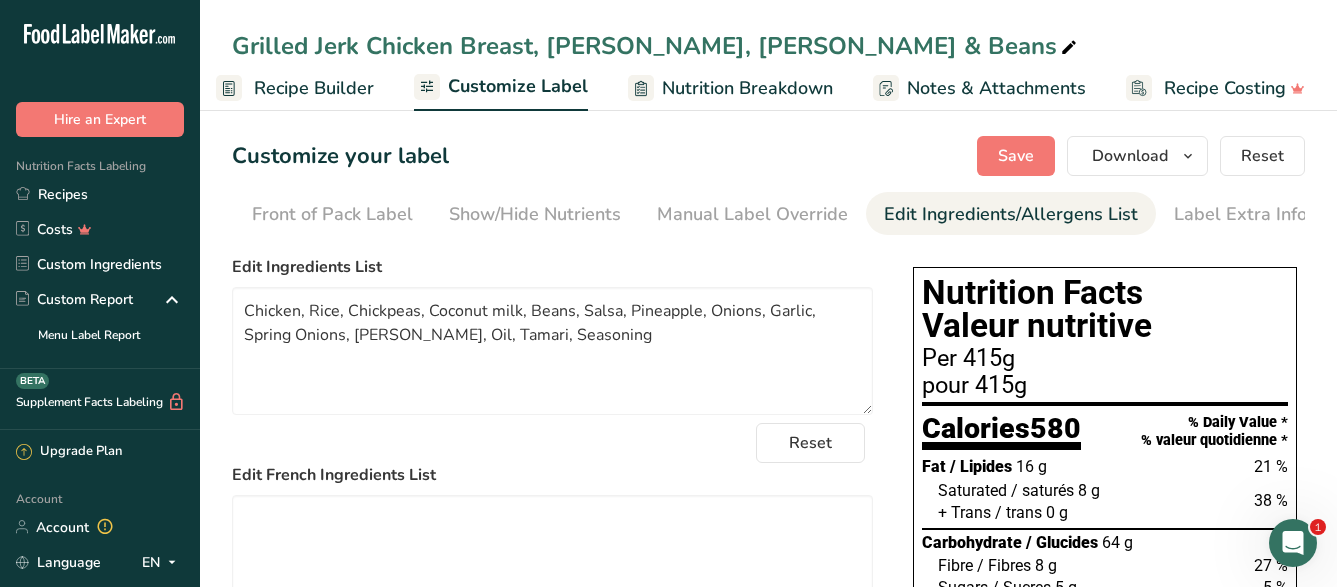 click on "Recipe Builder" at bounding box center [314, 88] 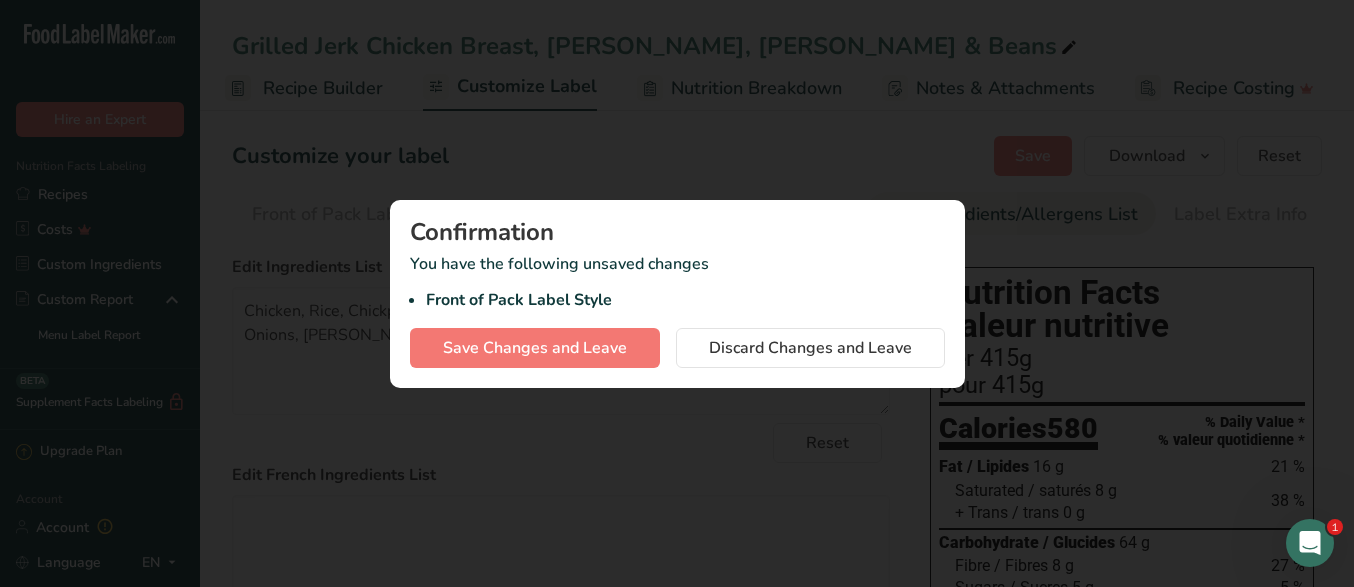 scroll, scrollTop: 0, scrollLeft: 178, axis: horizontal 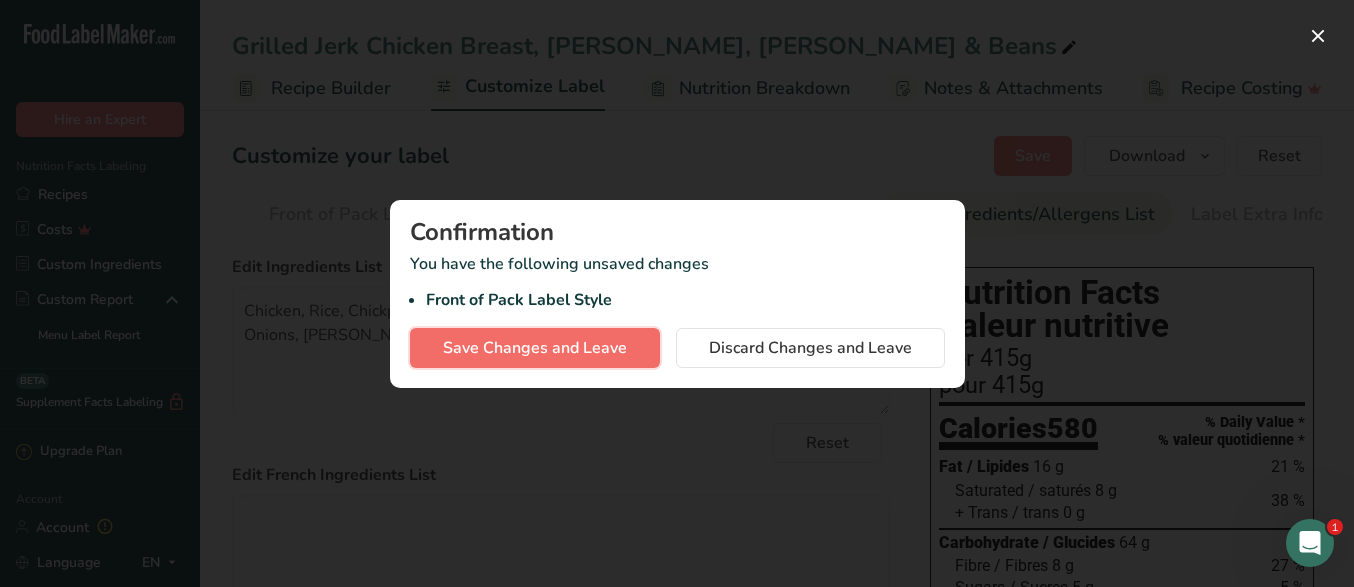 click on "Save Changes and Leave" at bounding box center (535, 348) 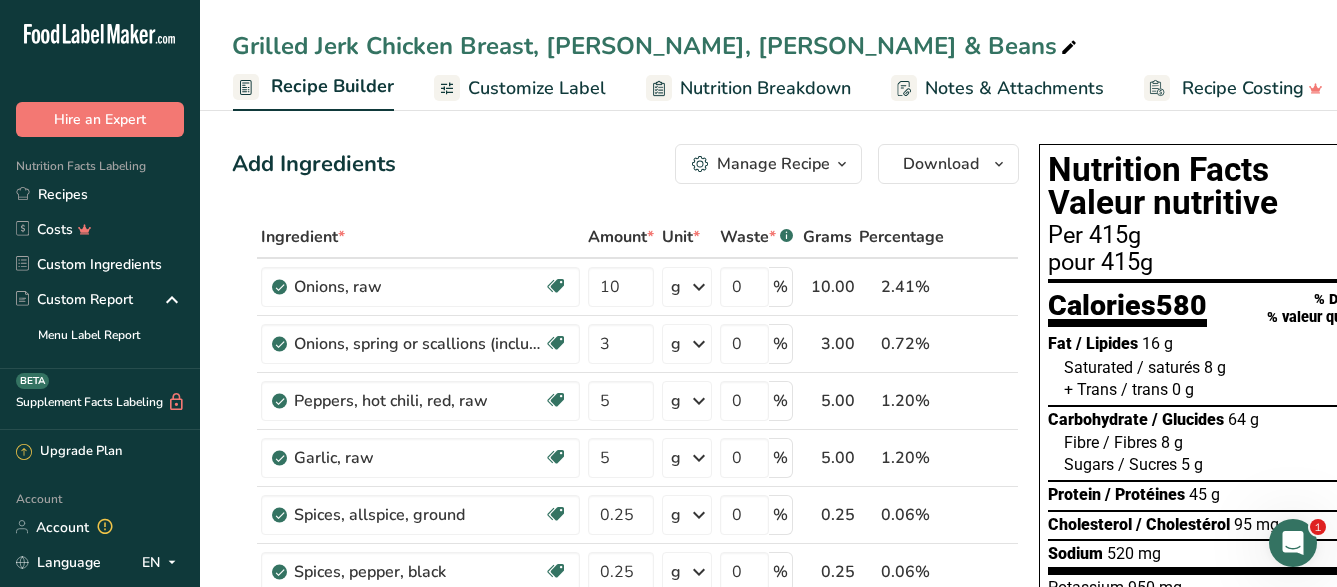 click on "Manage Recipe" at bounding box center [773, 164] 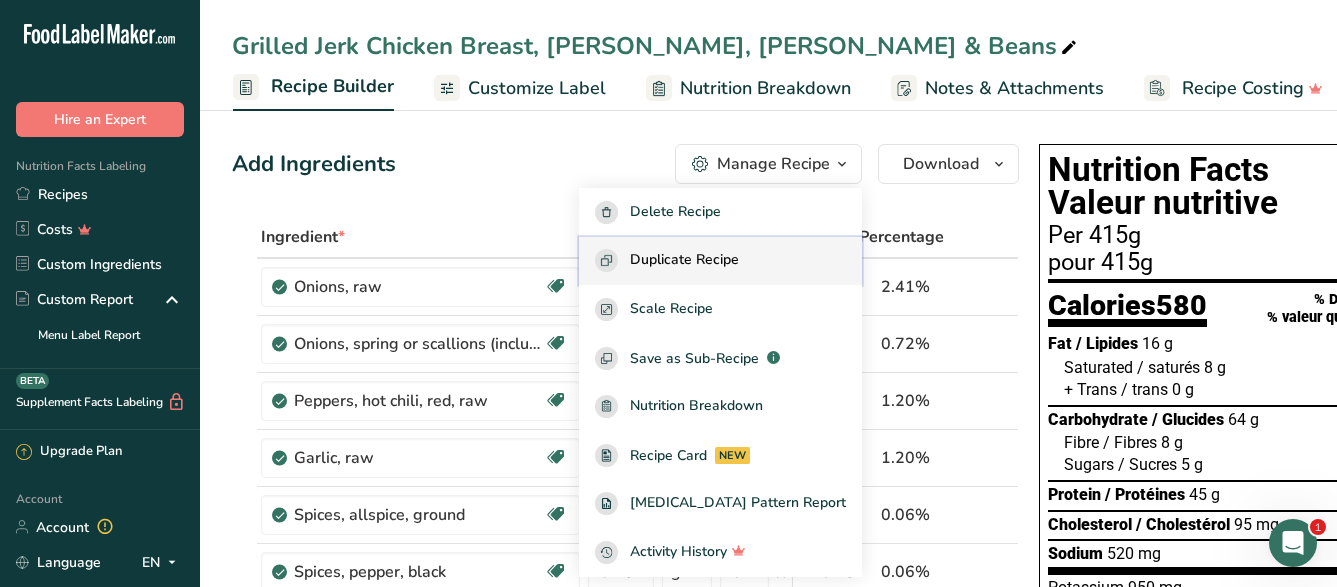 click on "Duplicate Recipe" at bounding box center [684, 260] 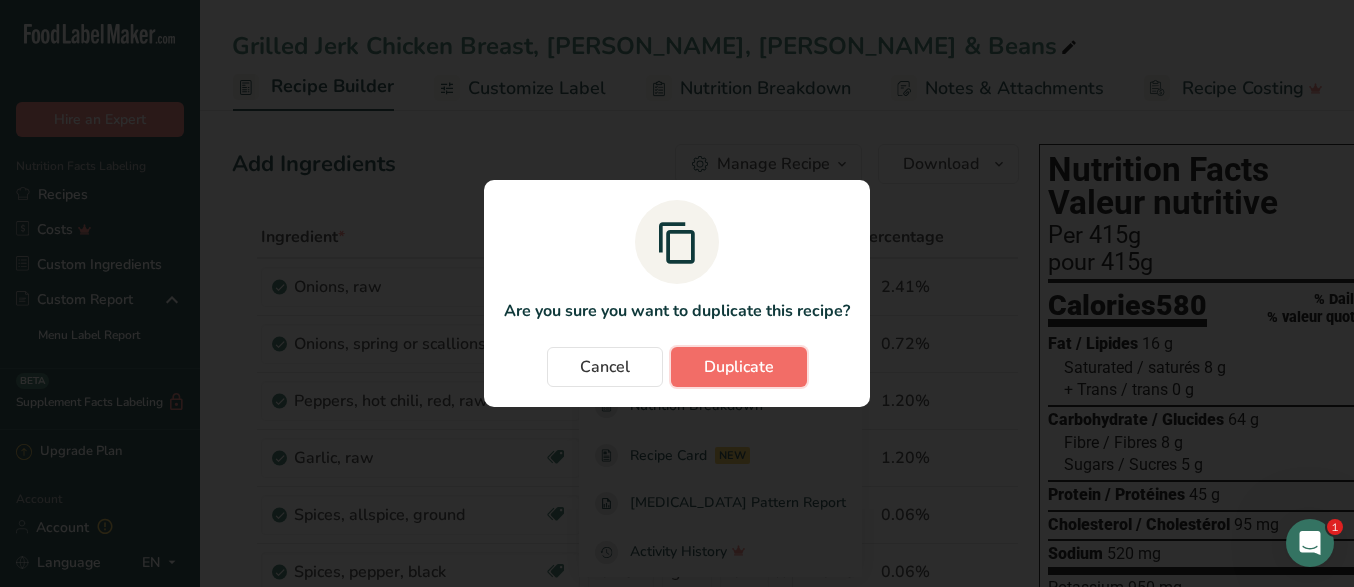 click on "Duplicate" at bounding box center (739, 367) 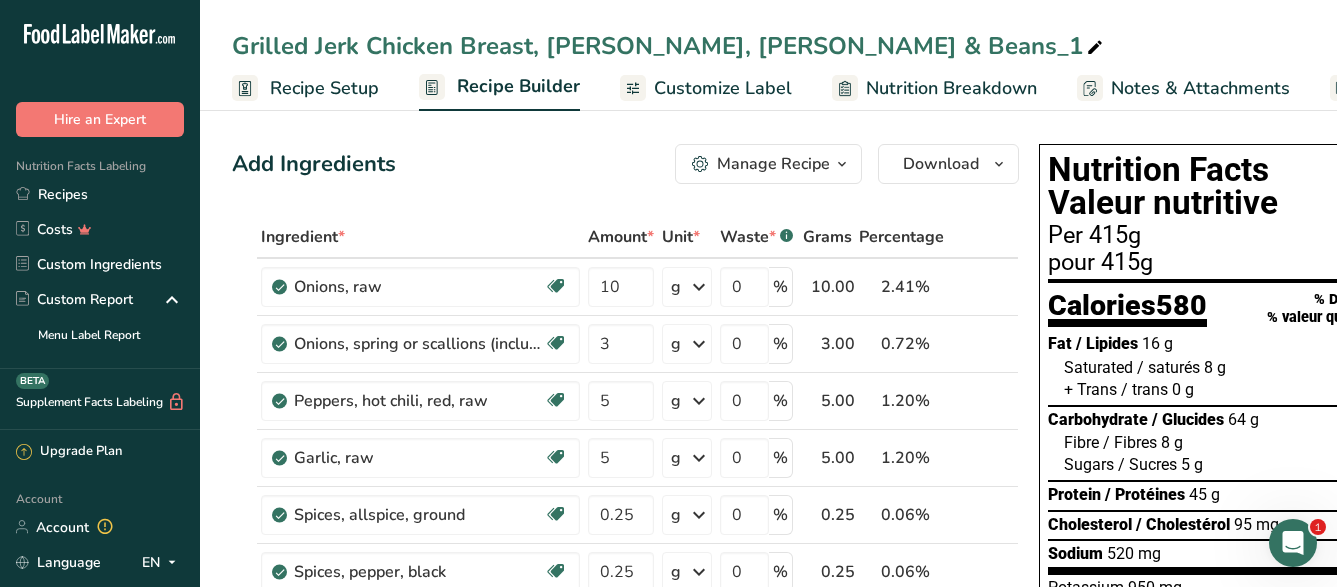 click at bounding box center (1095, 48) 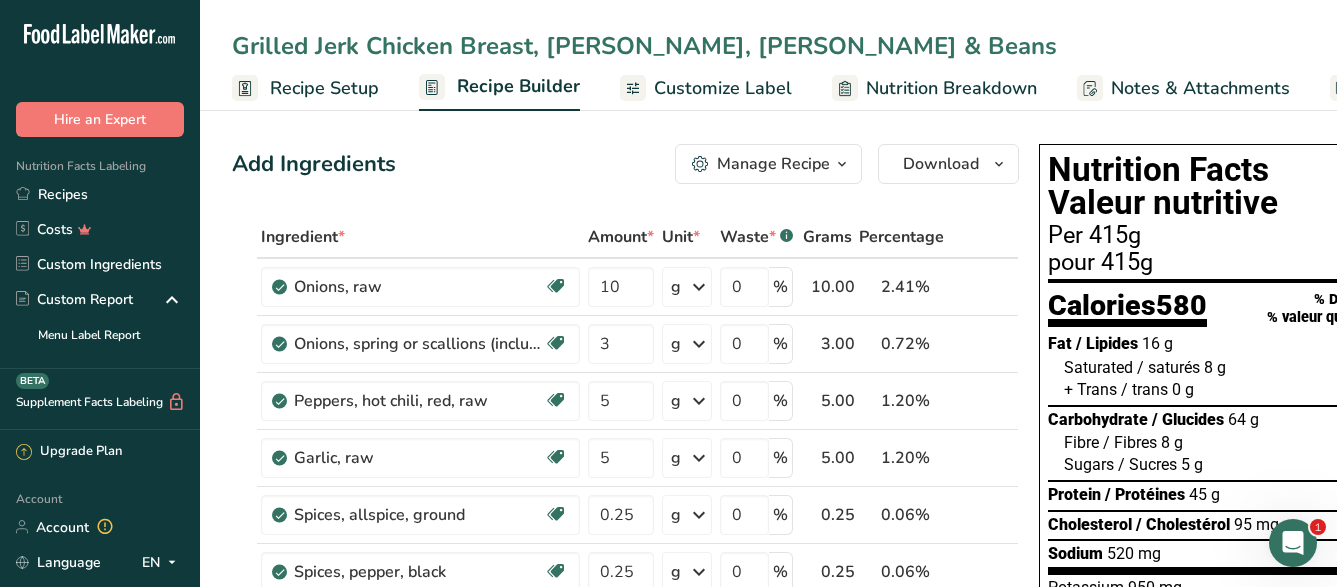 drag, startPoint x: 370, startPoint y: 41, endPoint x: 531, endPoint y: 51, distance: 161.31026 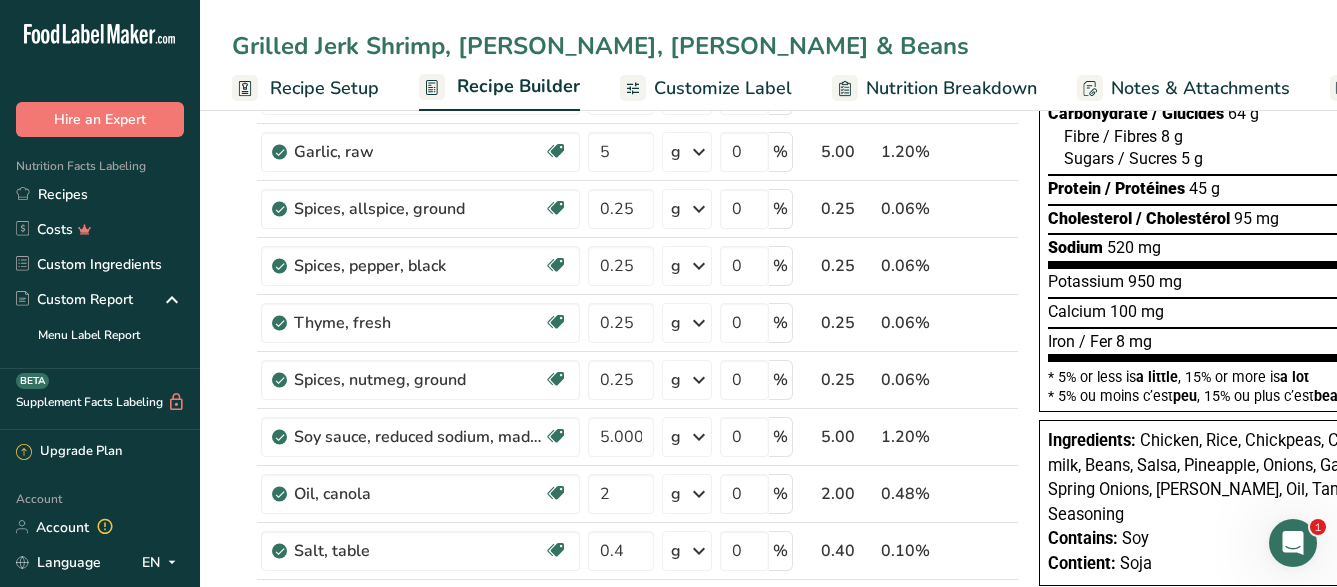 scroll, scrollTop: 408, scrollLeft: 0, axis: vertical 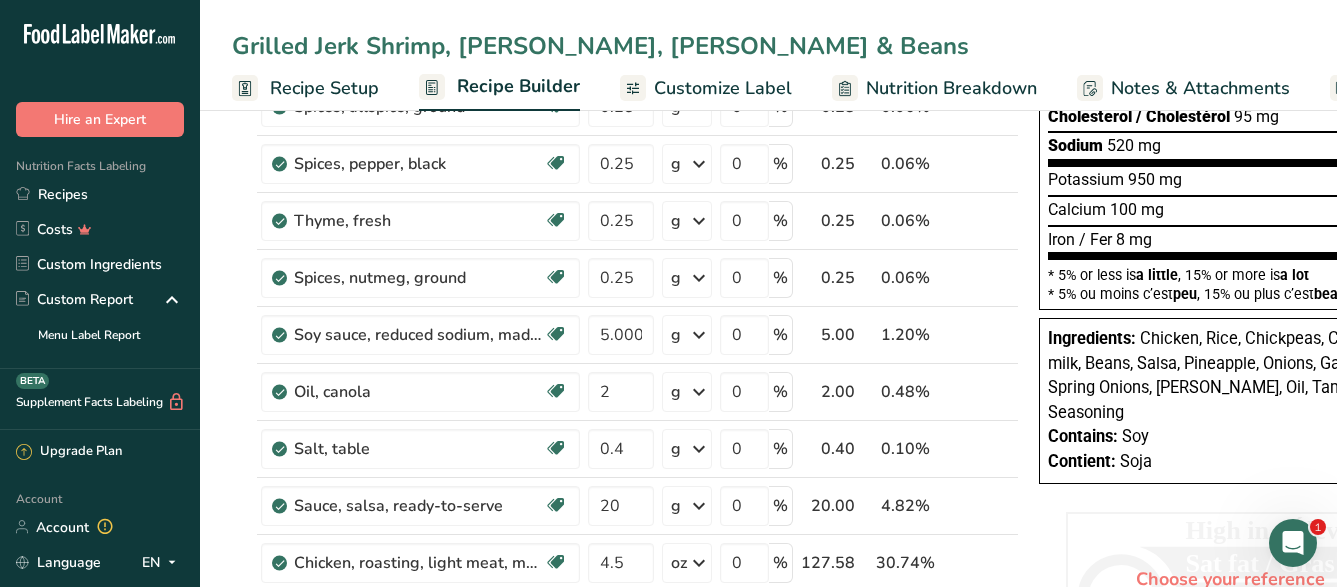 type on "Grilled Jerk Shrimp, [PERSON_NAME], [PERSON_NAME] & Beans" 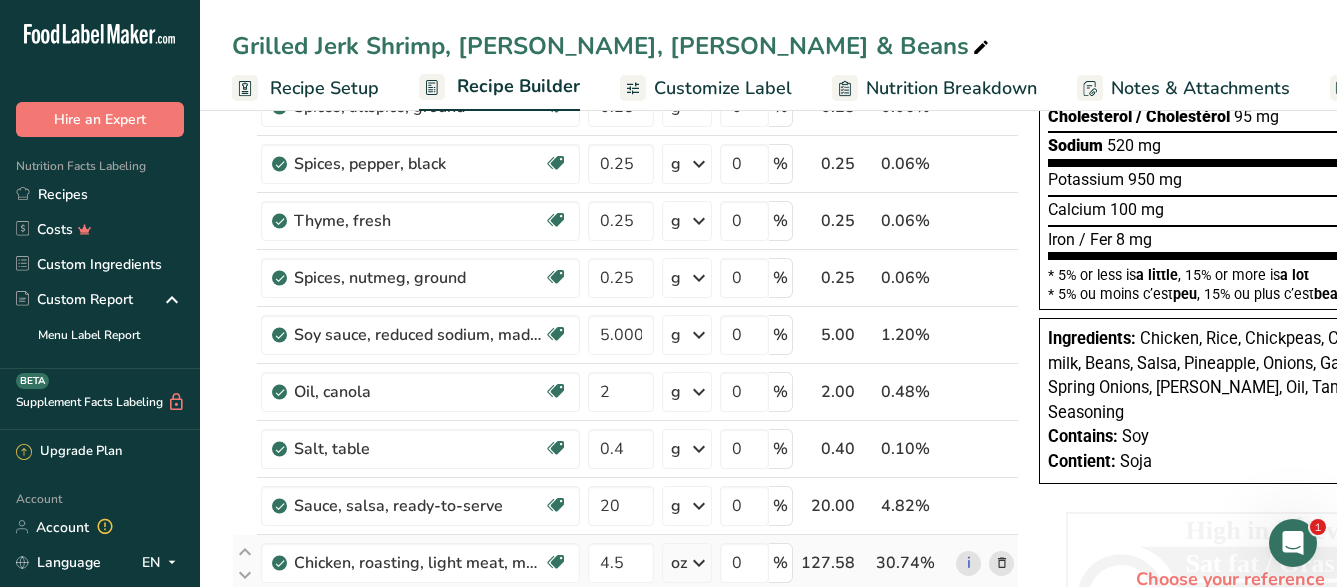 click at bounding box center [1002, 563] 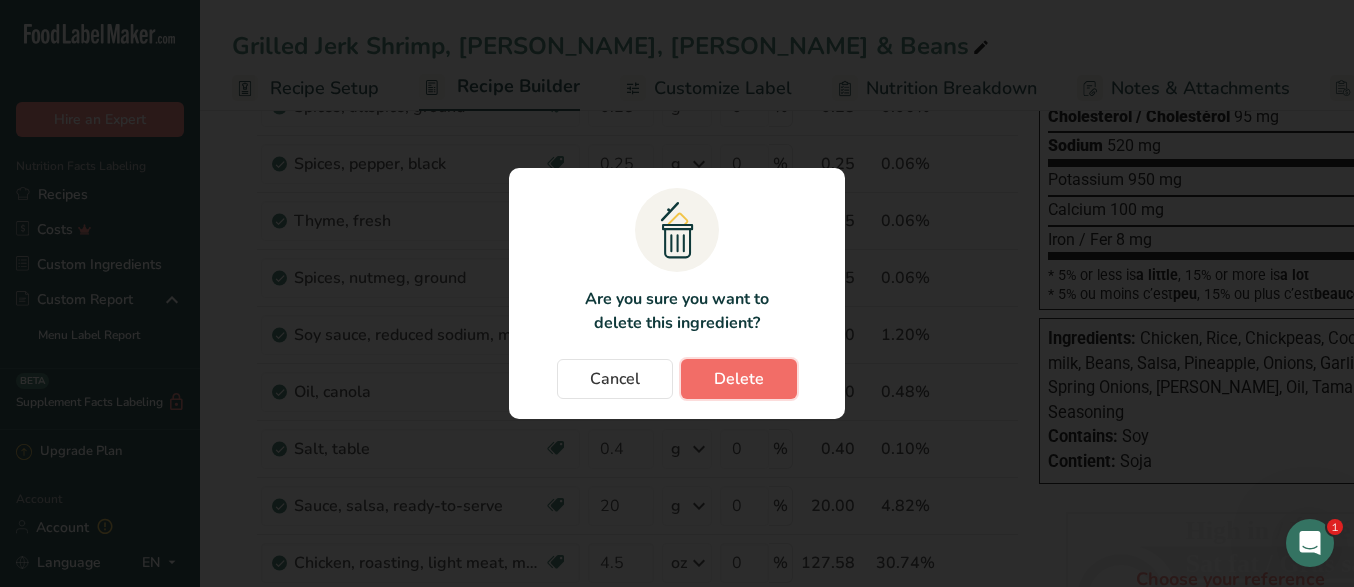 click on "Delete" at bounding box center [739, 379] 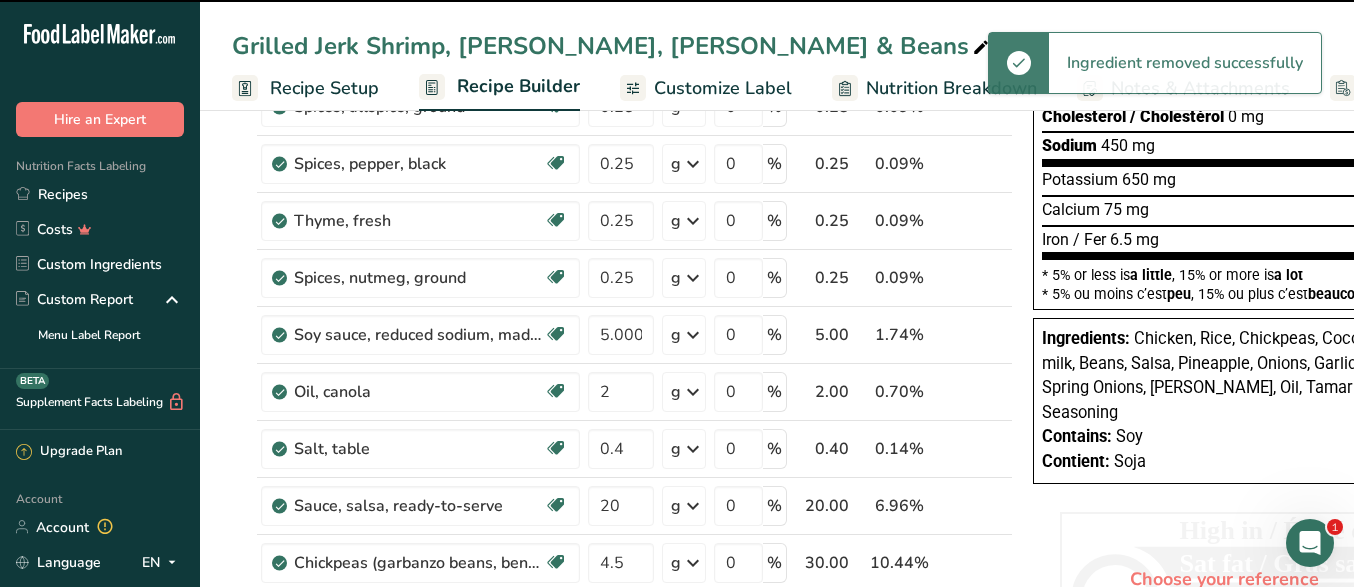 type on "30" 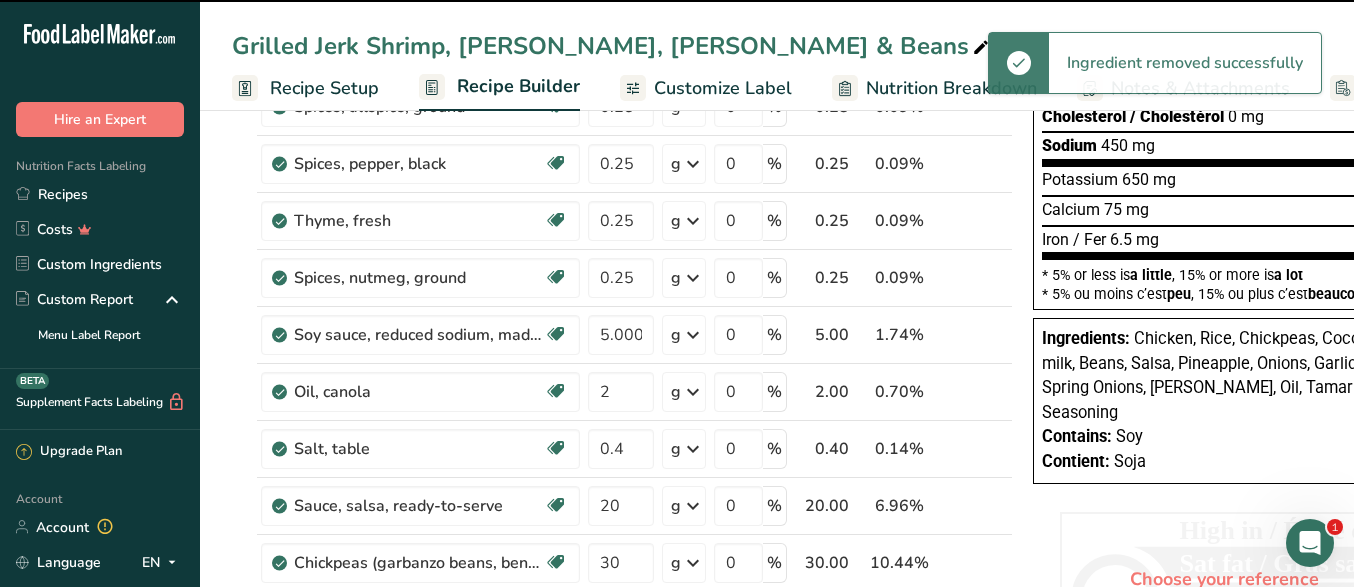 type on "0.999997" 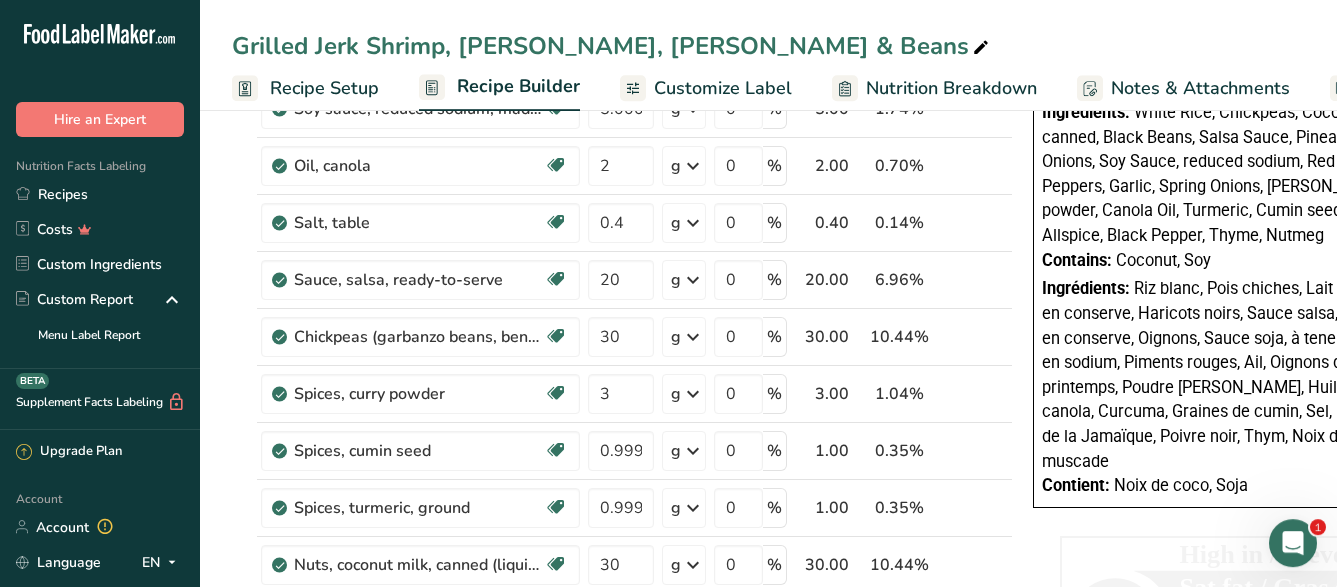 scroll, scrollTop: 918, scrollLeft: 0, axis: vertical 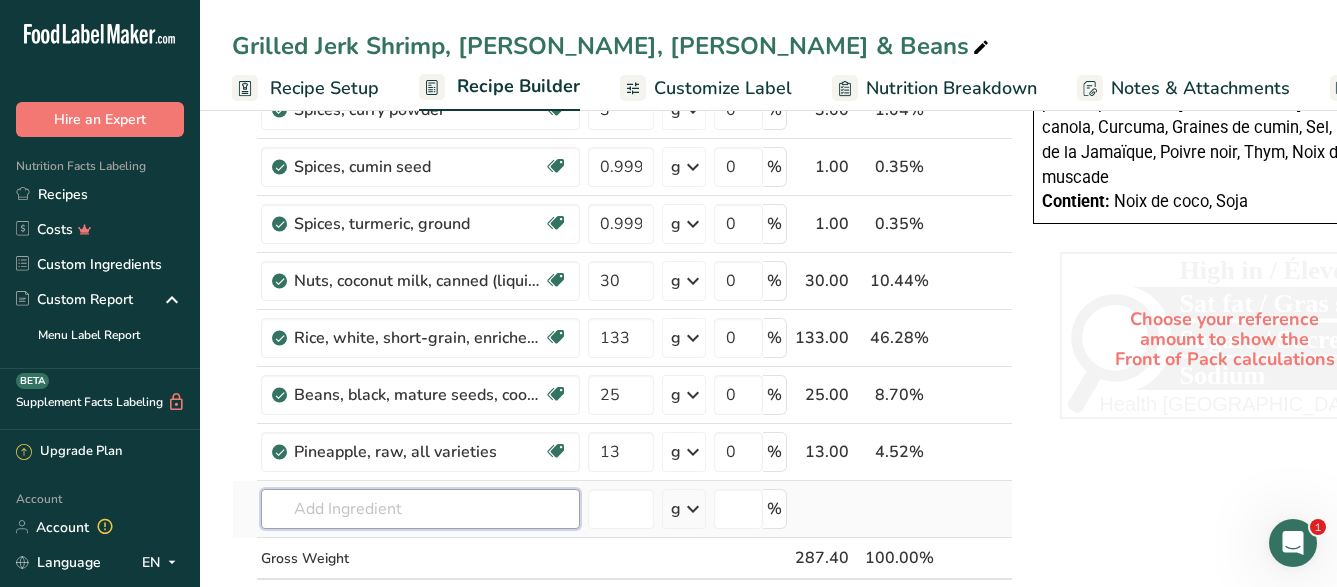click at bounding box center [420, 509] 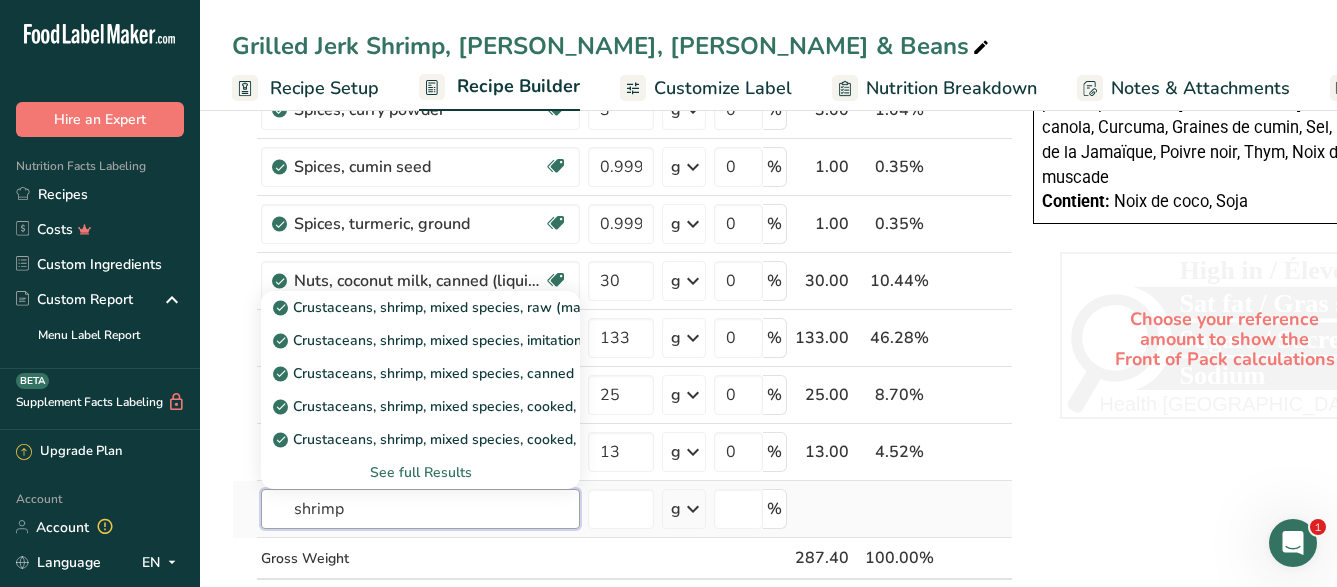 type on "shrimp" 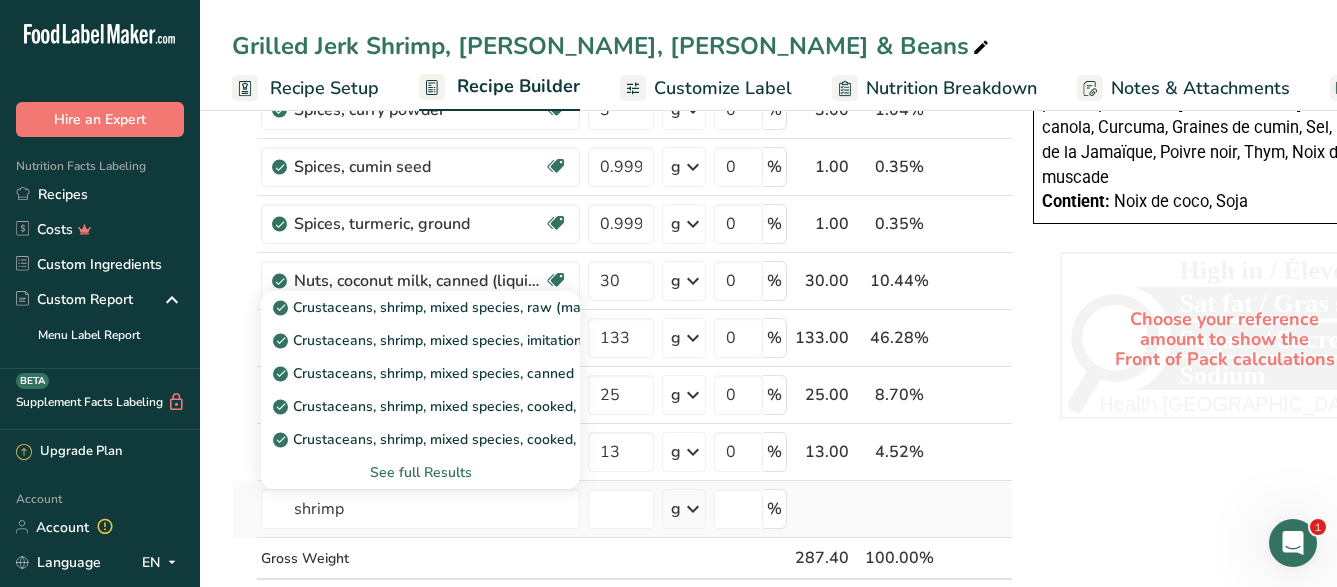 type 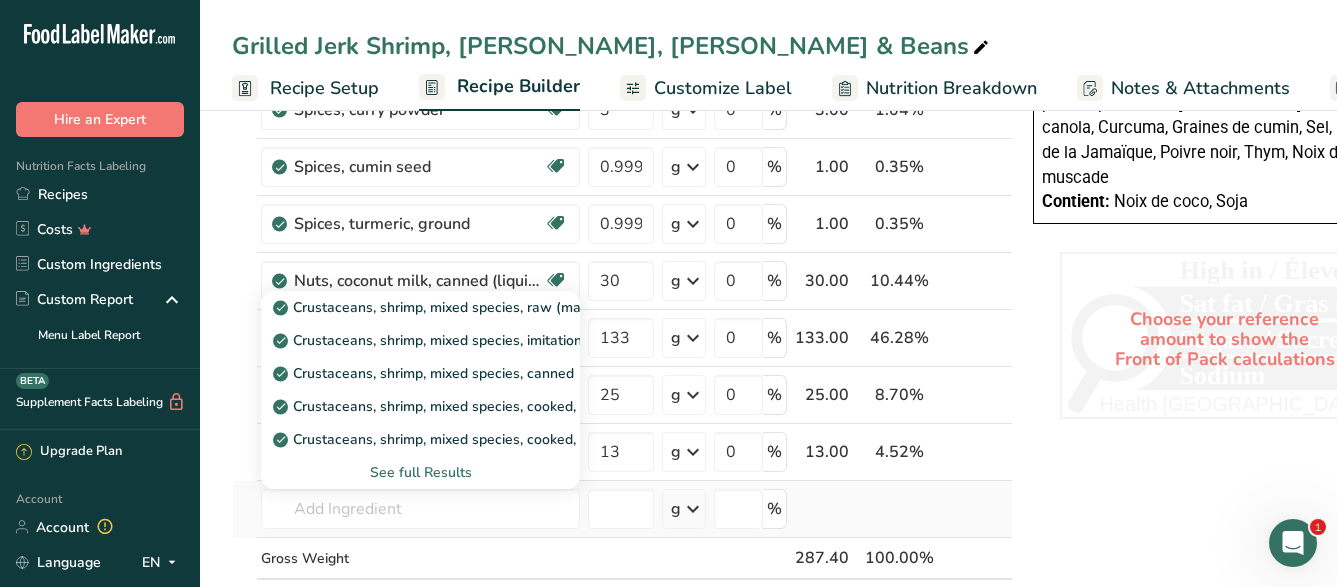 click on "See full Results" at bounding box center (420, 472) 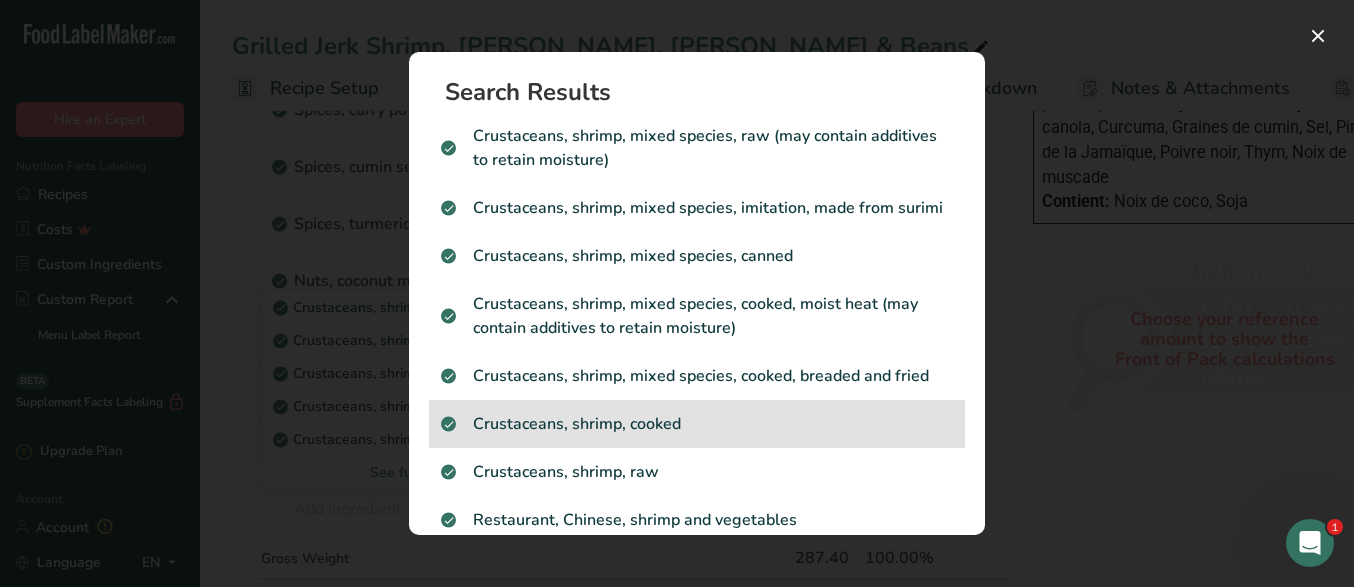 click on "Crustaceans, shrimp, cooked" at bounding box center (697, 424) 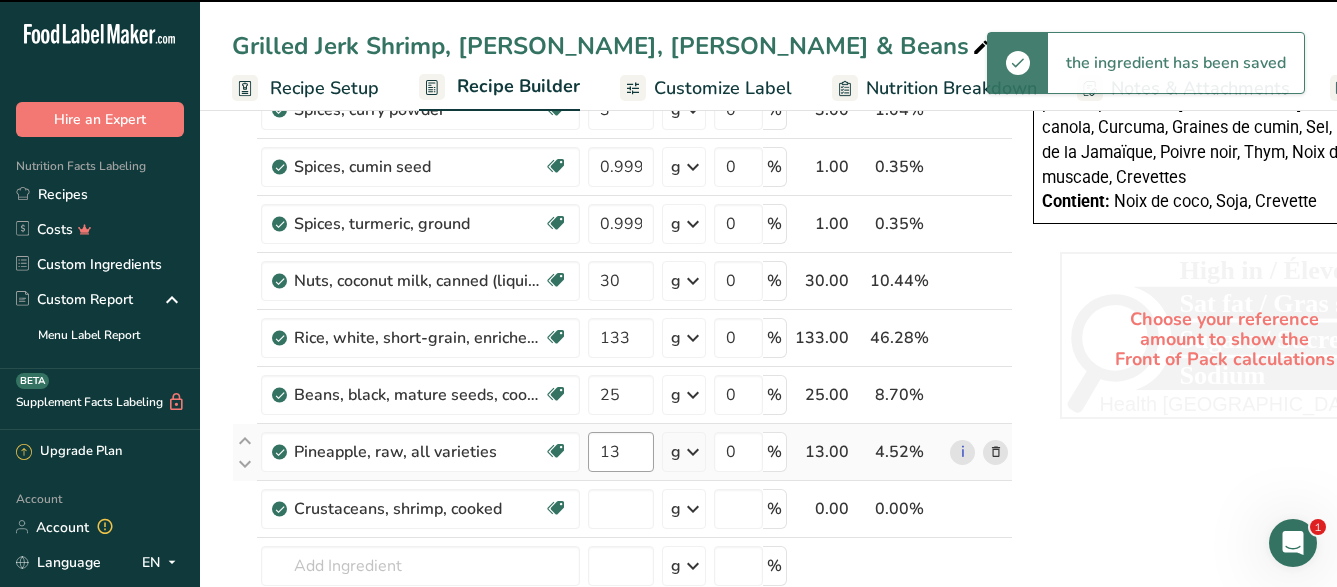 type on "0" 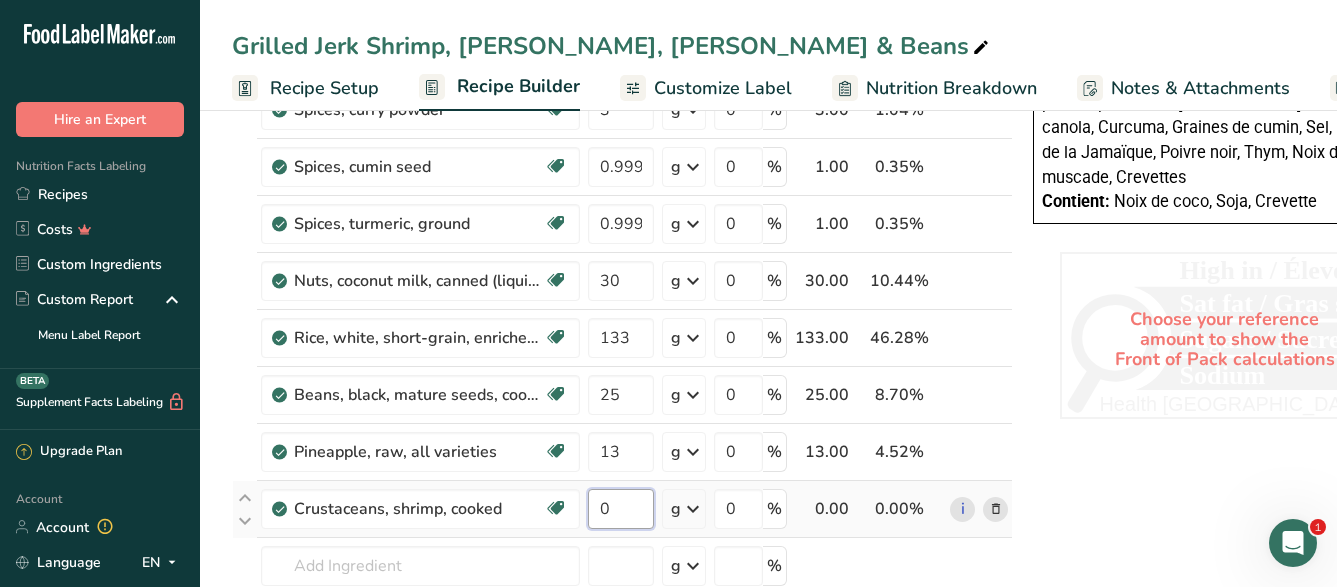 drag, startPoint x: 616, startPoint y: 503, endPoint x: 589, endPoint y: 503, distance: 27 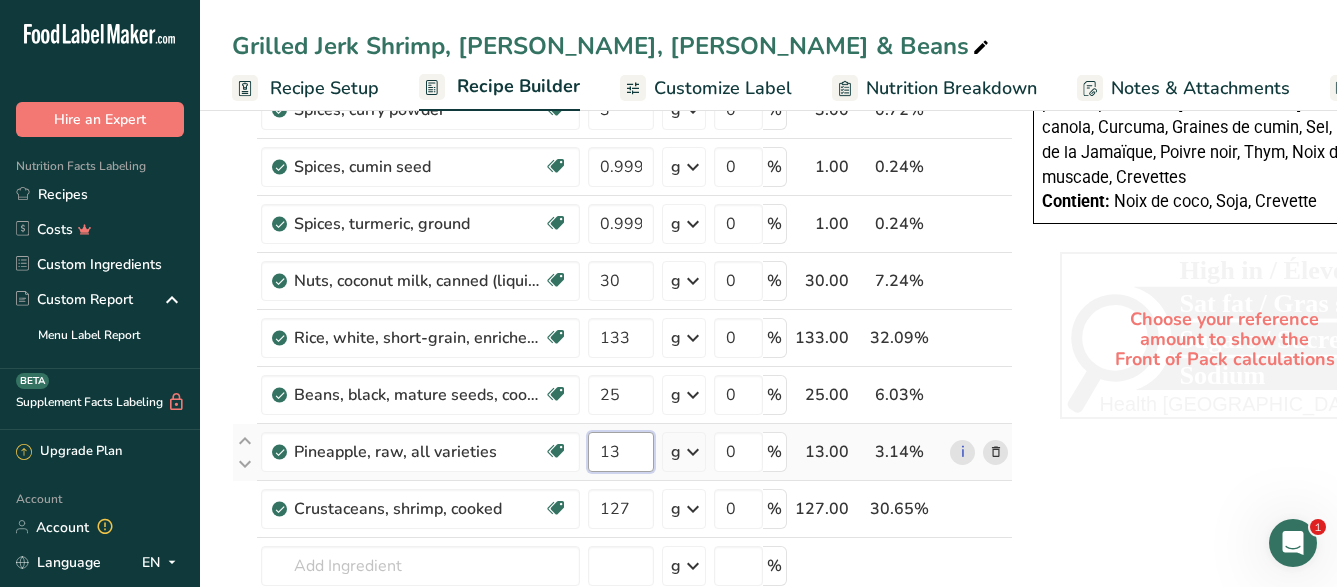 click on "13" at bounding box center [621, 452] 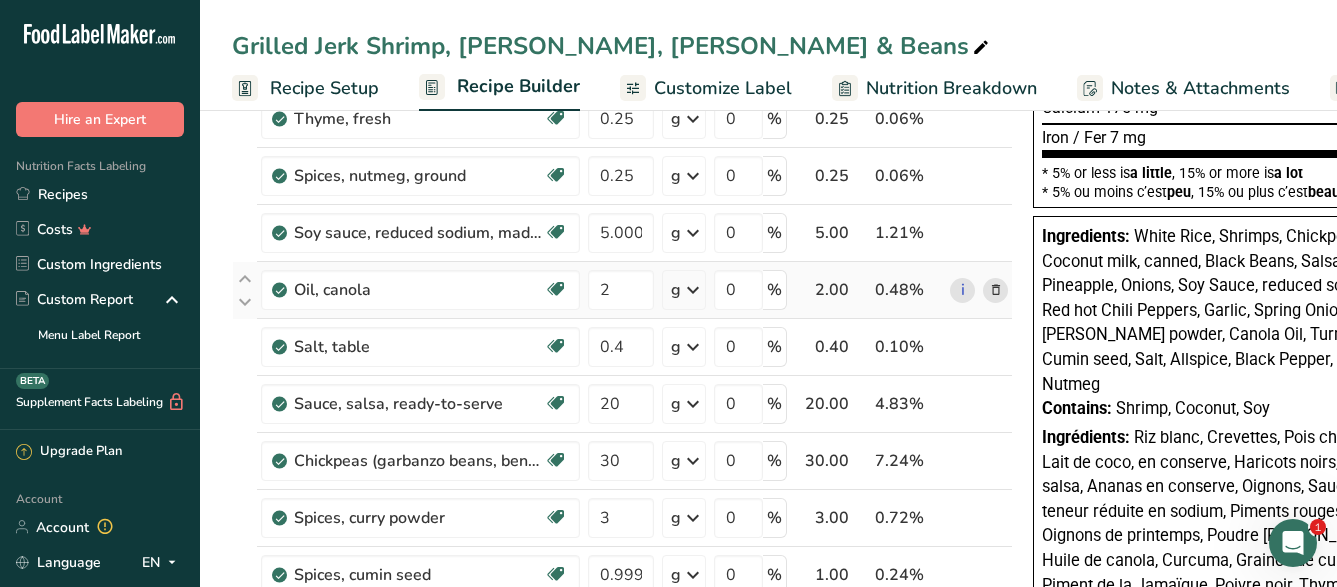 scroll, scrollTop: 1020, scrollLeft: 0, axis: vertical 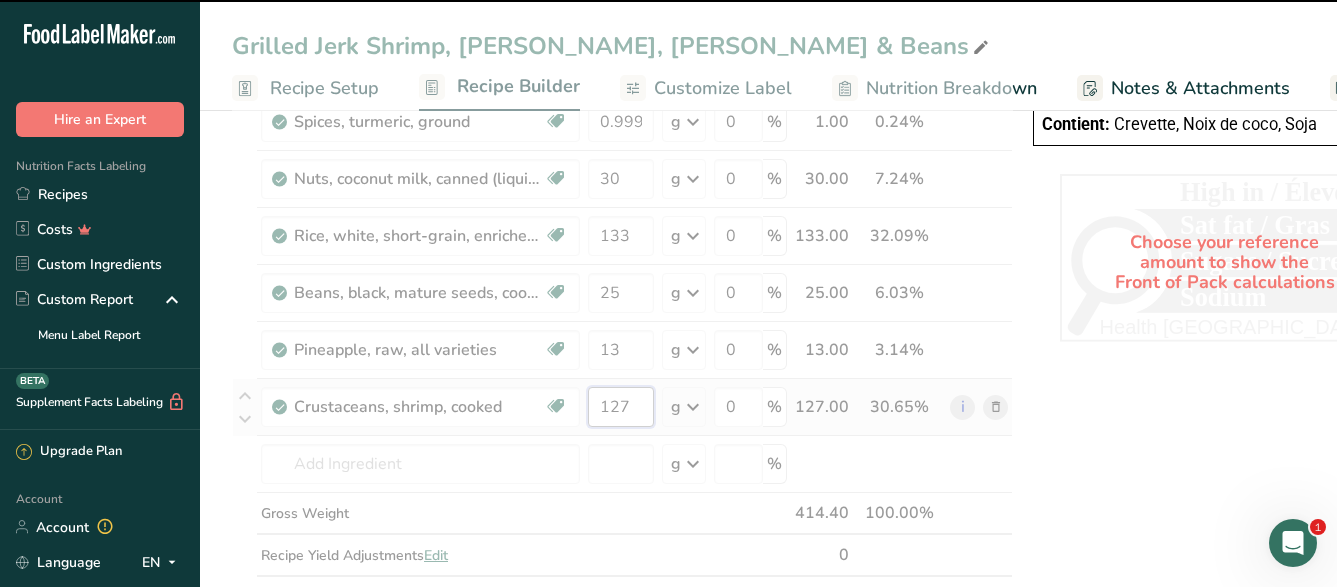 drag, startPoint x: 636, startPoint y: 407, endPoint x: 617, endPoint y: 406, distance: 19.026299 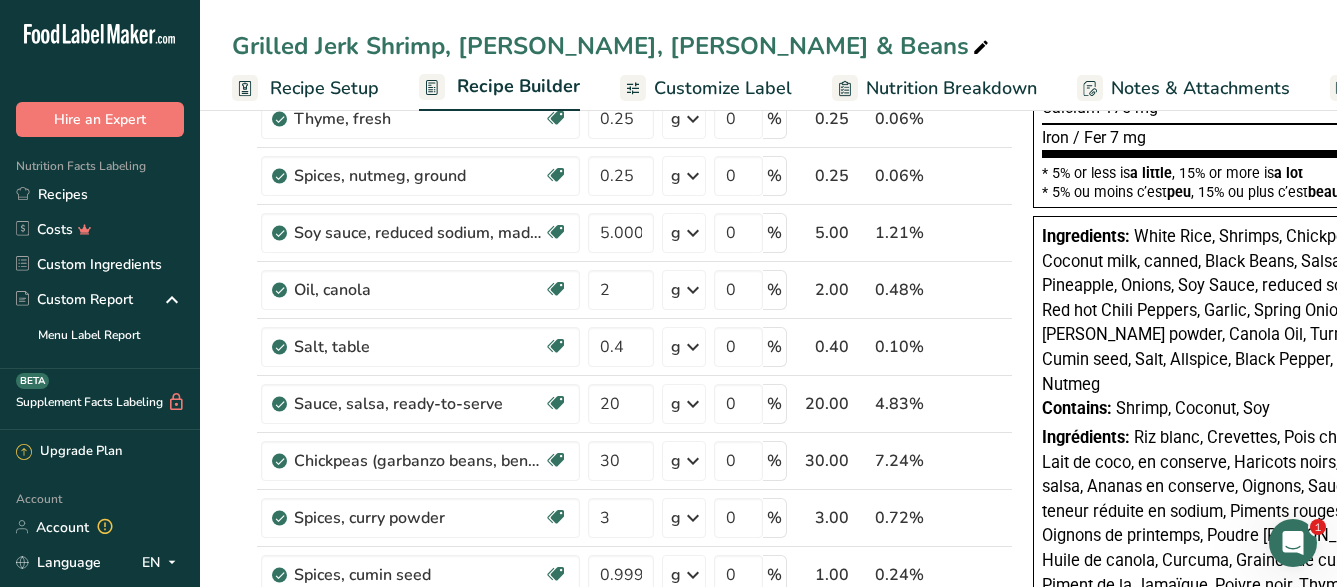 scroll, scrollTop: 1020, scrollLeft: 0, axis: vertical 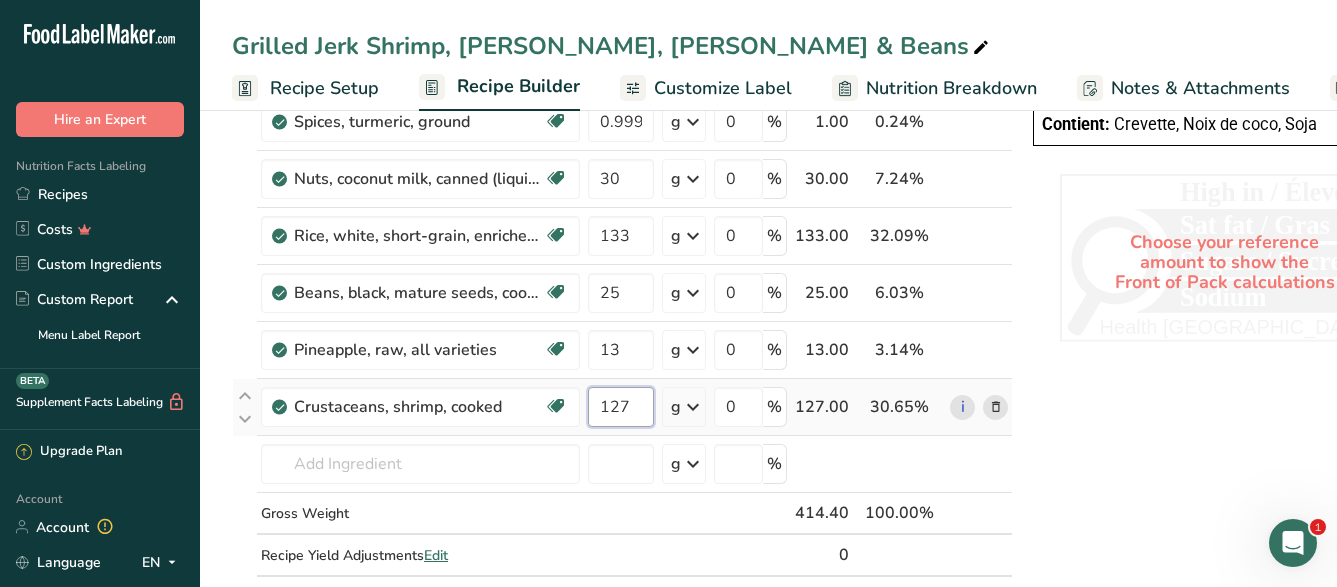 click on "127" at bounding box center (621, 407) 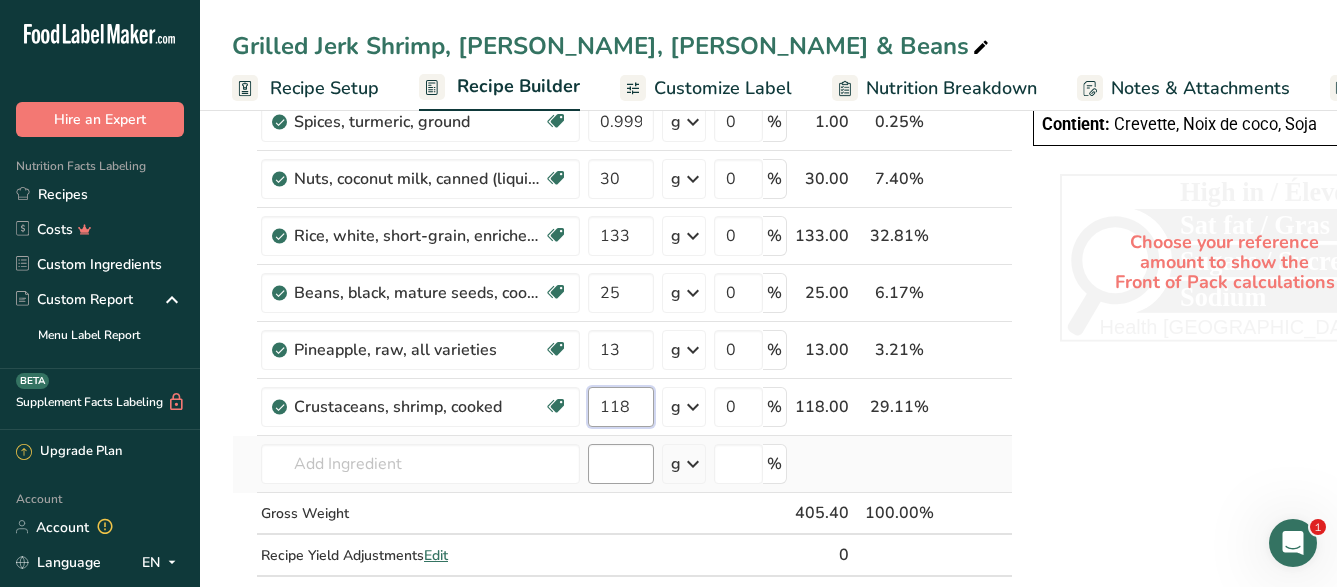 type on "118" 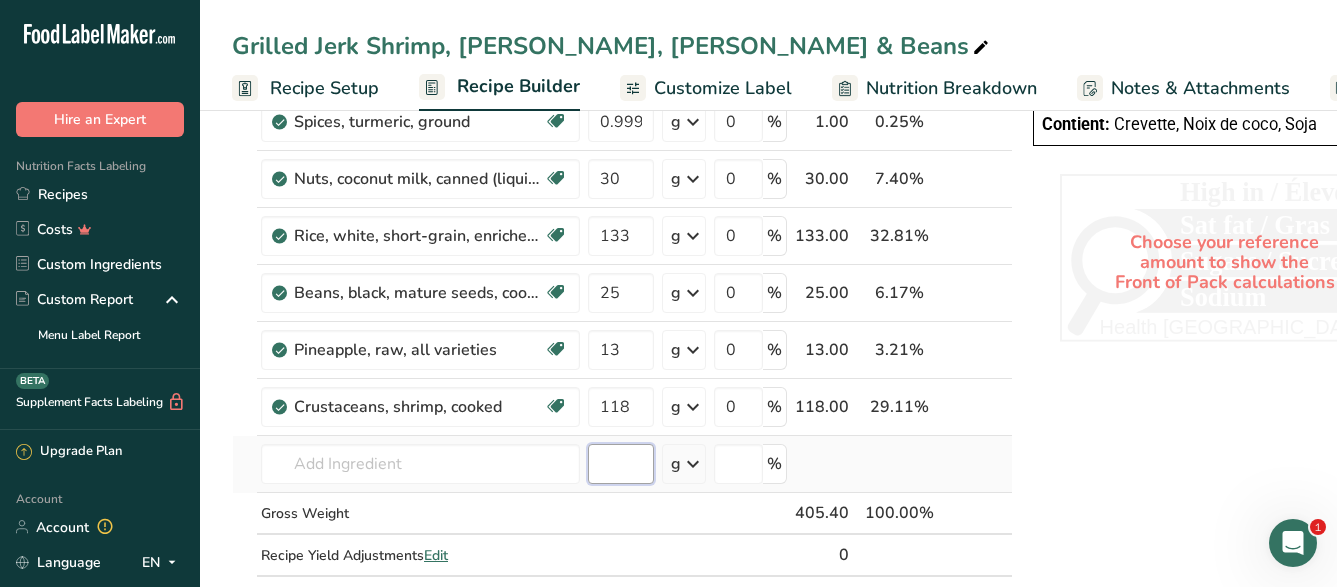 click at bounding box center (621, 464) 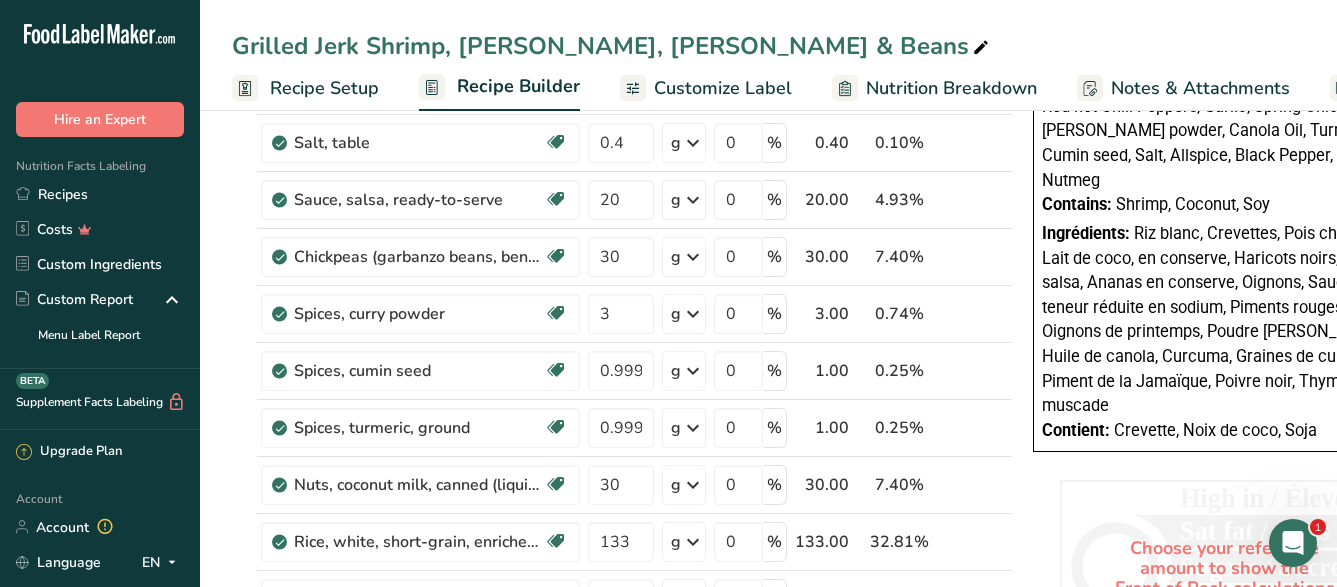 scroll, scrollTop: 0, scrollLeft: 0, axis: both 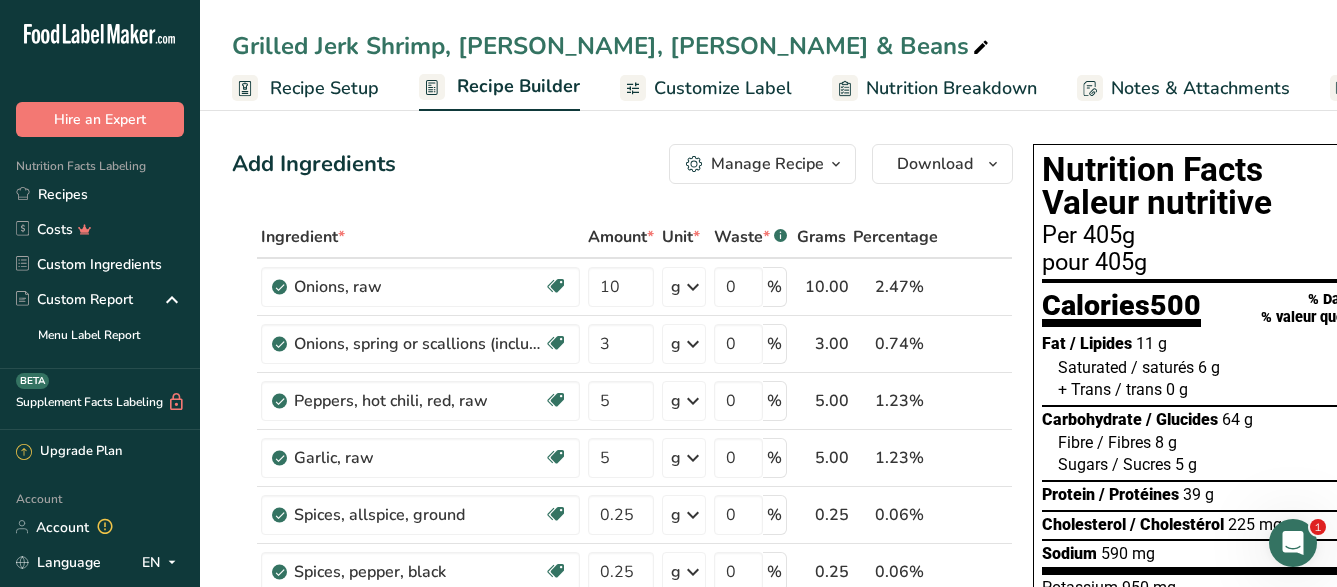 click on "Customize Label" at bounding box center [706, 88] 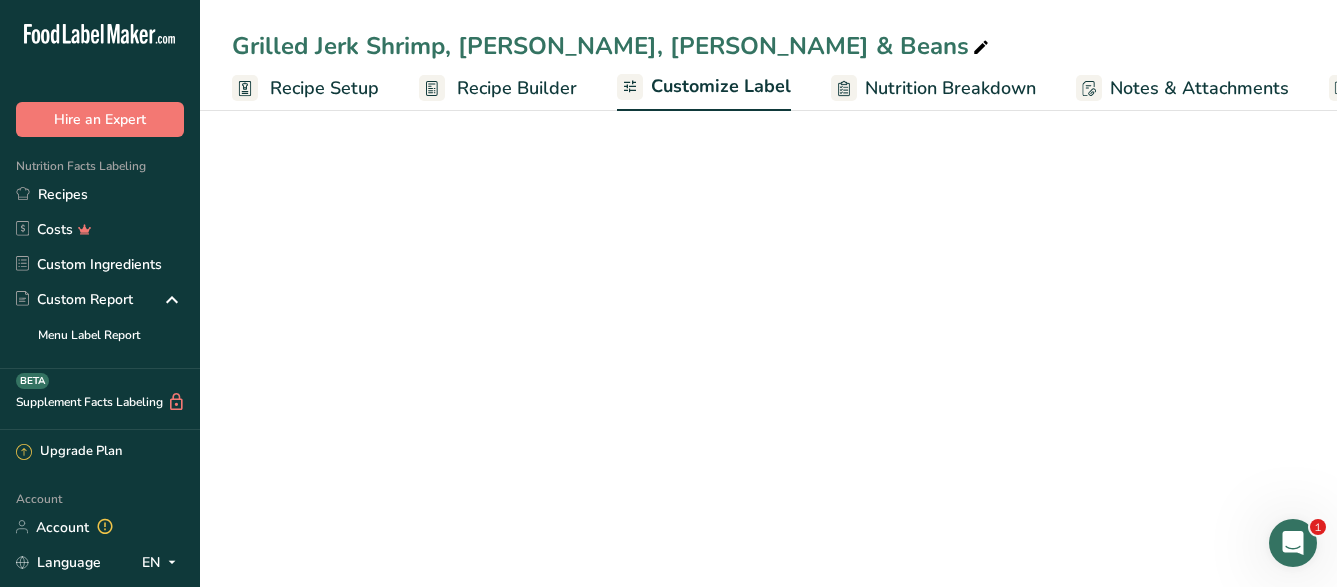 scroll, scrollTop: 0, scrollLeft: 203, axis: horizontal 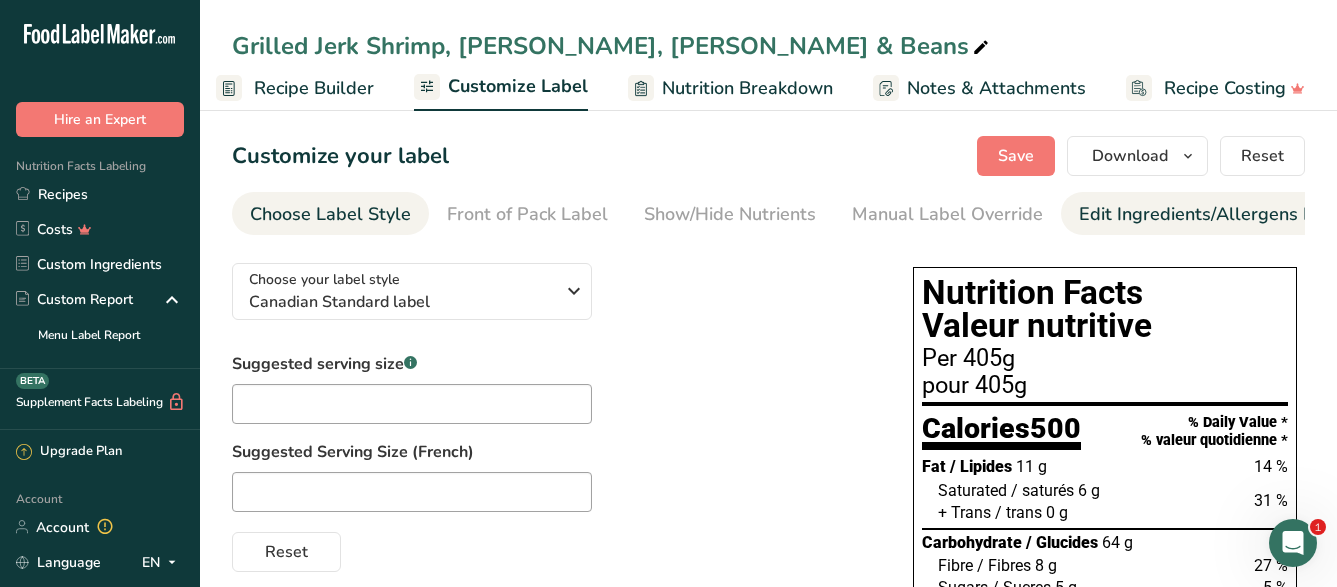 click on "Edit Ingredients/Allergens List" at bounding box center [1206, 214] 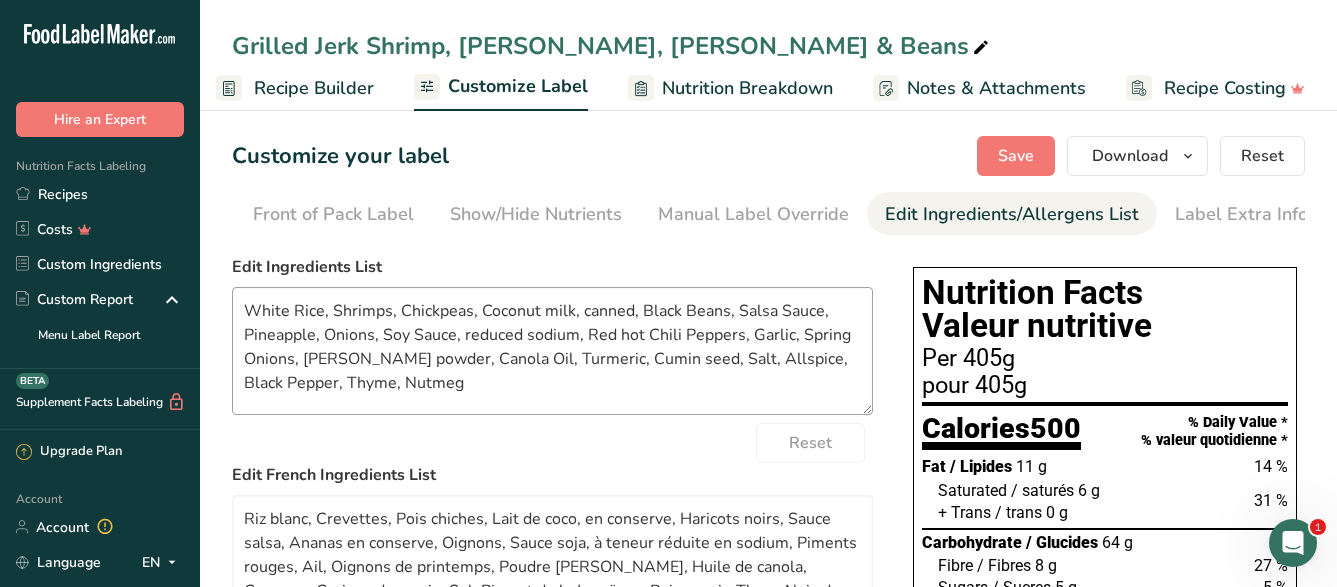scroll, scrollTop: 0, scrollLeft: 195, axis: horizontal 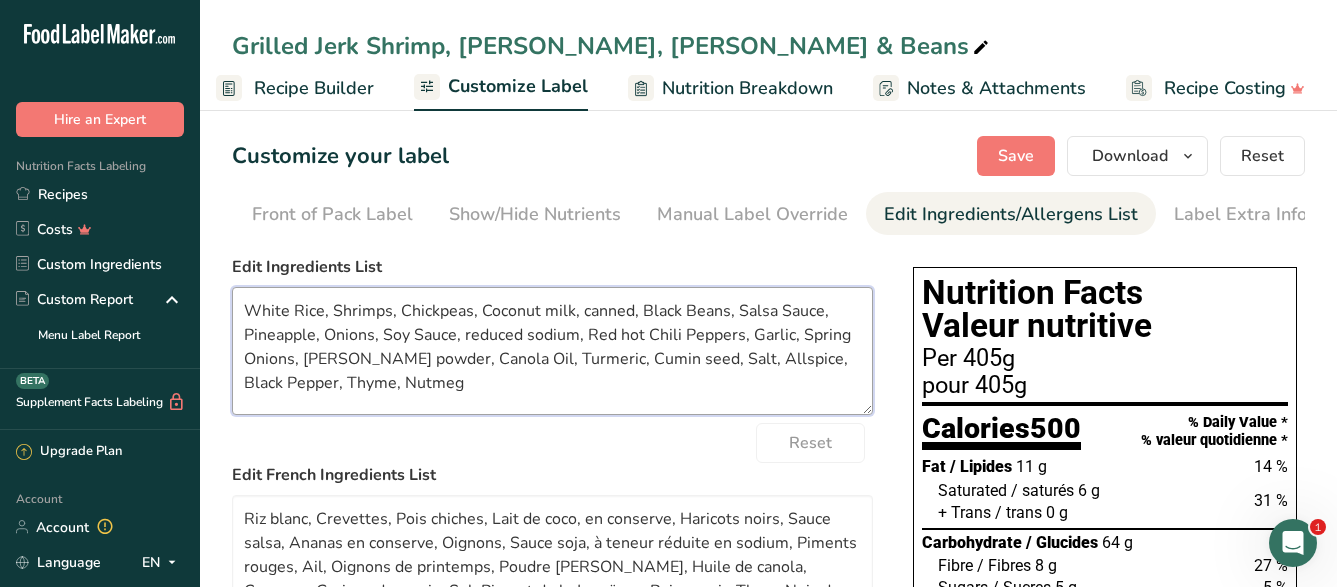 drag, startPoint x: 385, startPoint y: 420, endPoint x: 238, endPoint y: 324, distance: 175.5705 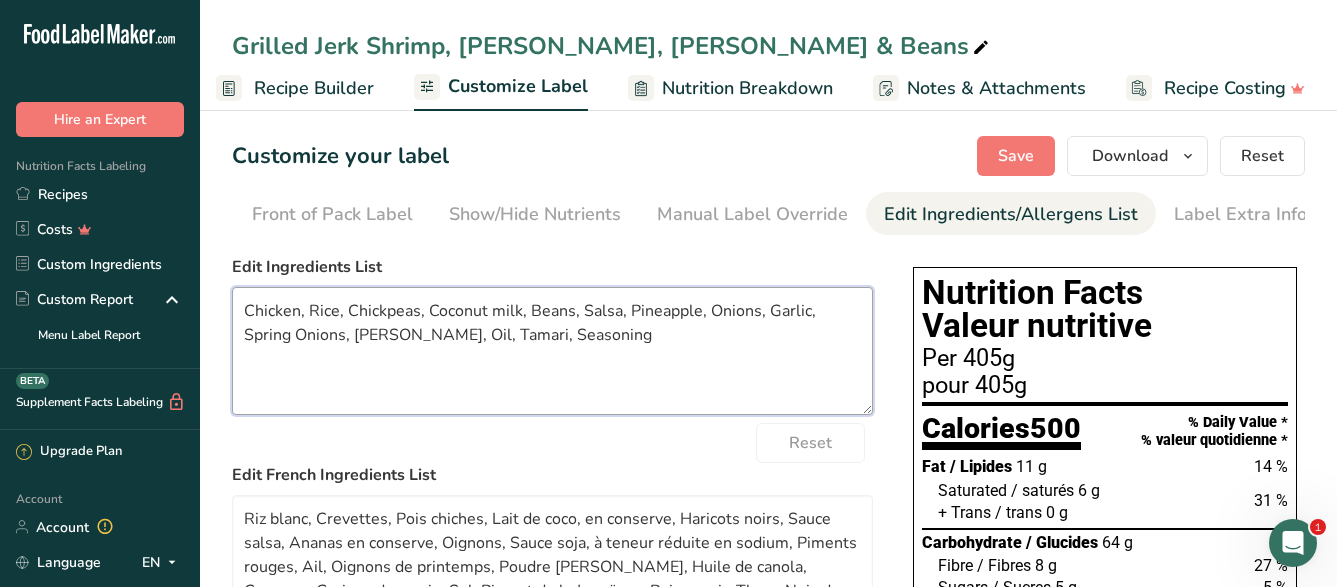 drag, startPoint x: 301, startPoint y: 327, endPoint x: 214, endPoint y: 328, distance: 87.005745 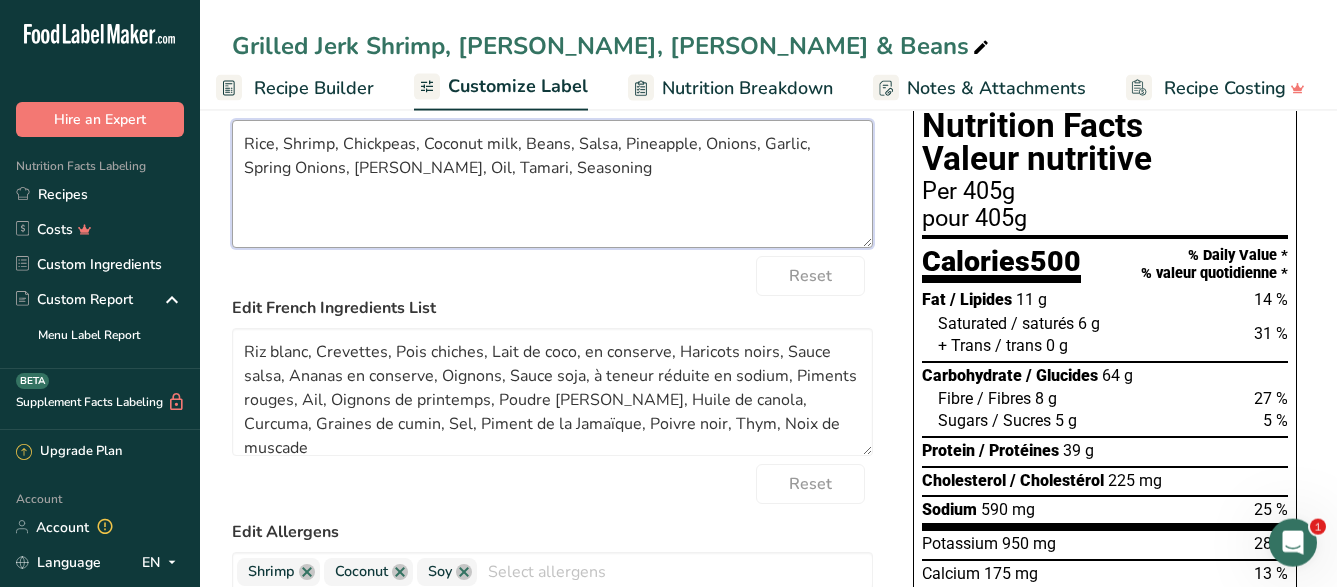 scroll, scrollTop: 204, scrollLeft: 0, axis: vertical 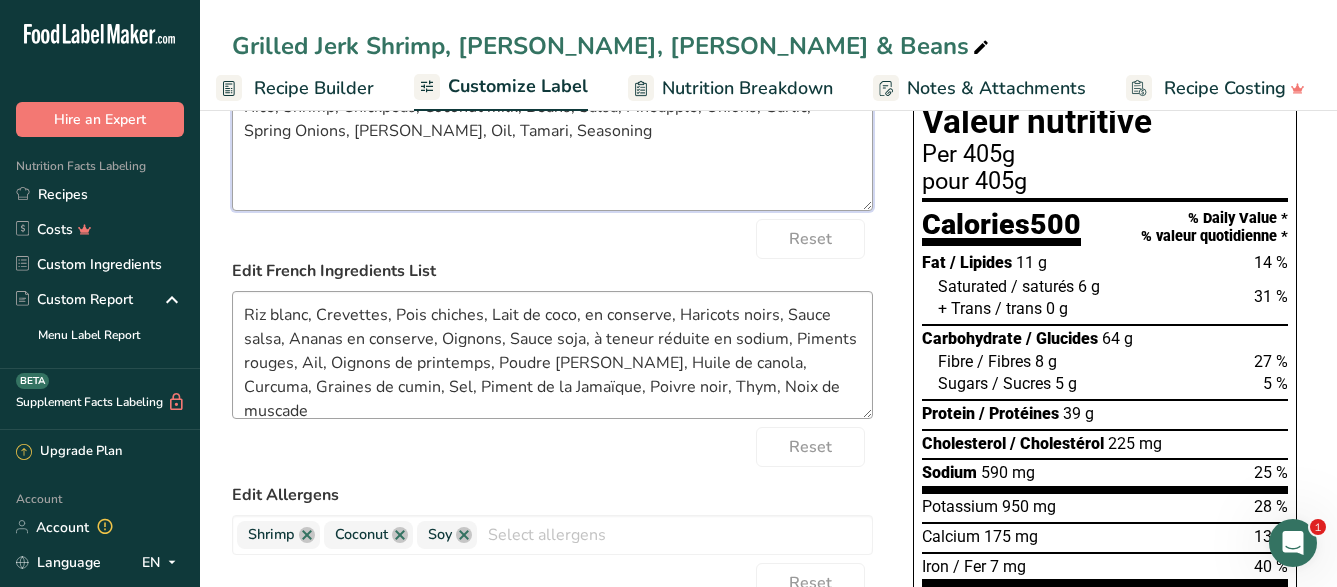 type on "Rice, Shrimp, Chickpeas, Coconut milk, Beans, Salsa, Pineapple, Onions, Garlic, Spring Onions, [PERSON_NAME], Oil, Tamari, Seasoning" 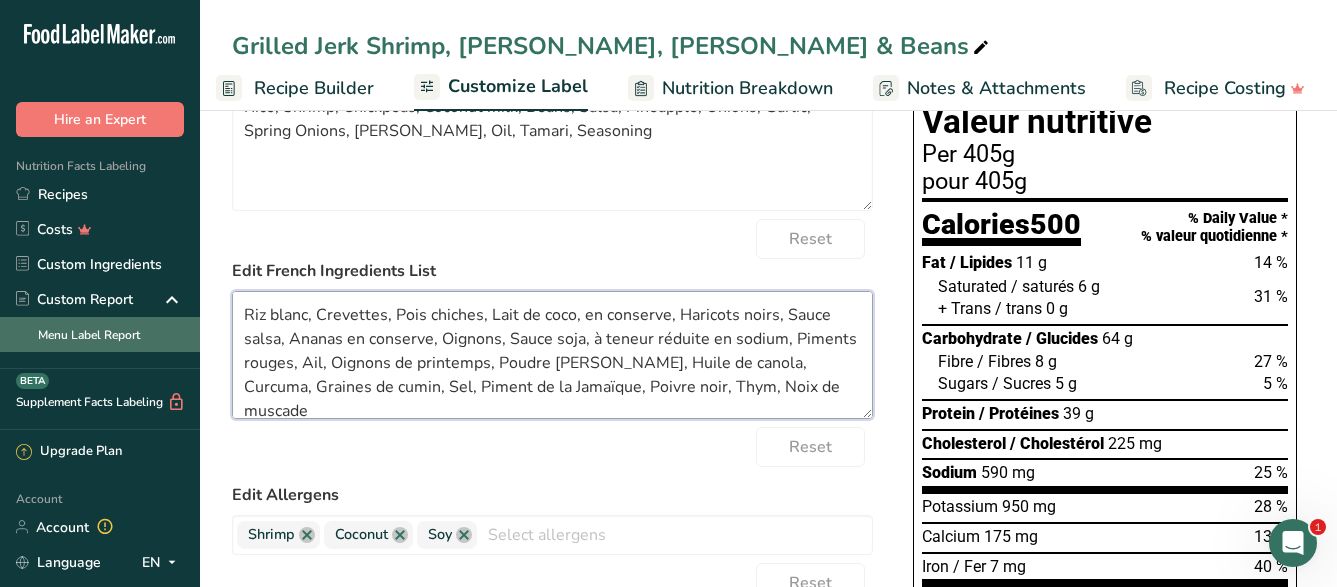 drag, startPoint x: 841, startPoint y: 408, endPoint x: 136, endPoint y: 318, distance: 710.72144 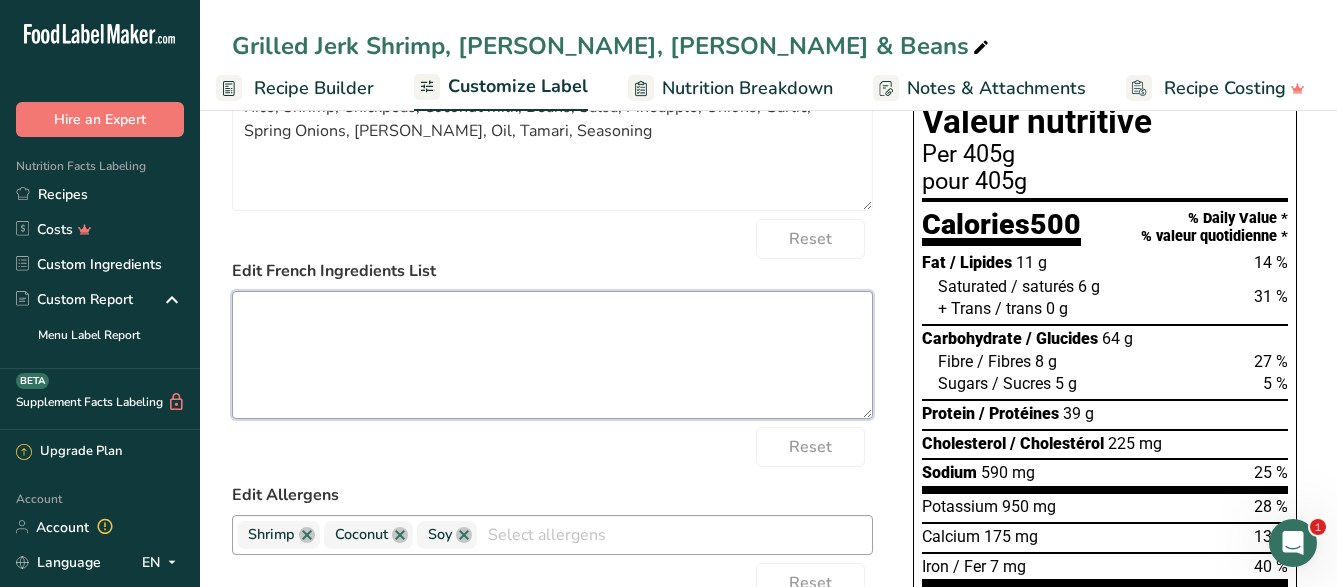scroll, scrollTop: 0, scrollLeft: 0, axis: both 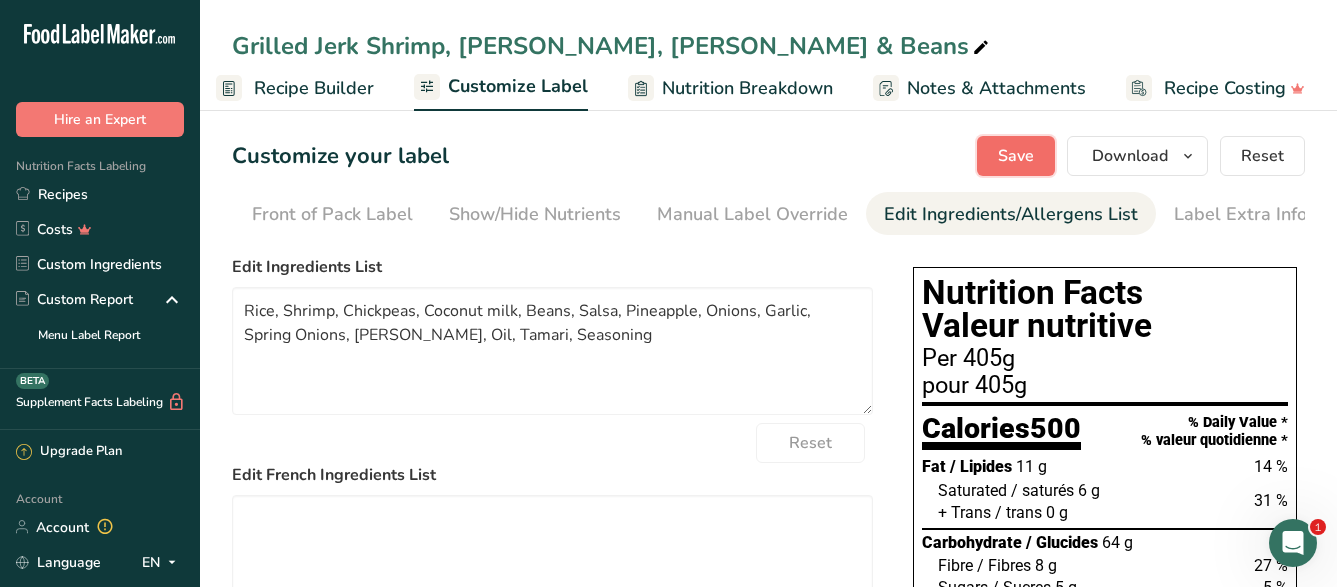 click on "Save" at bounding box center [1016, 156] 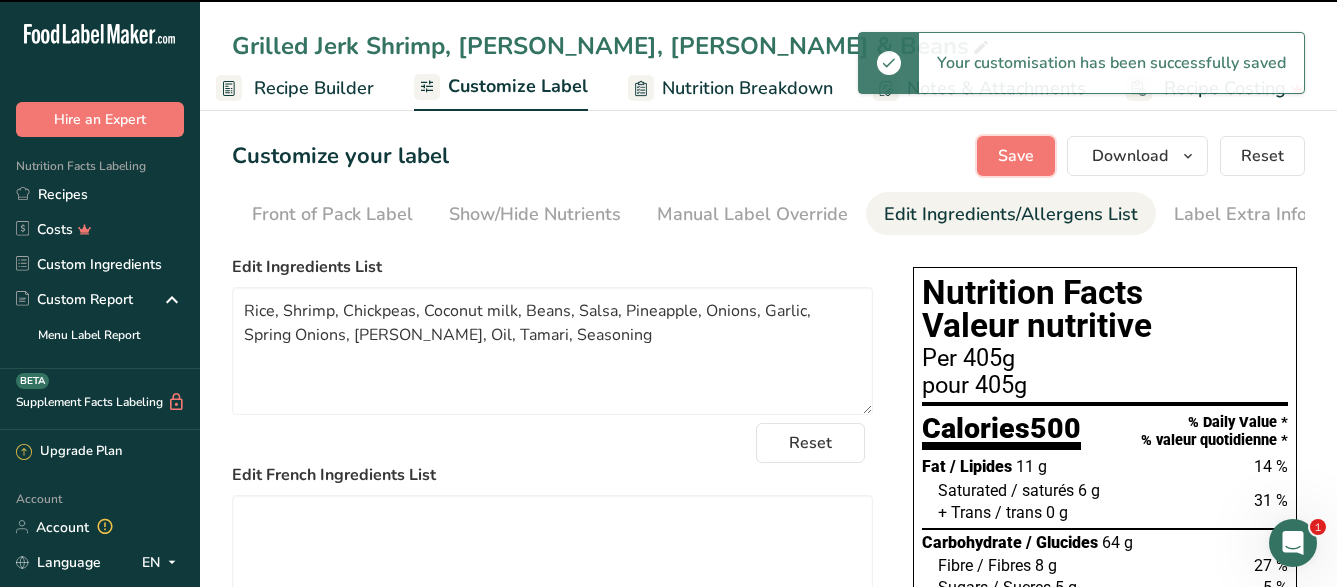 type 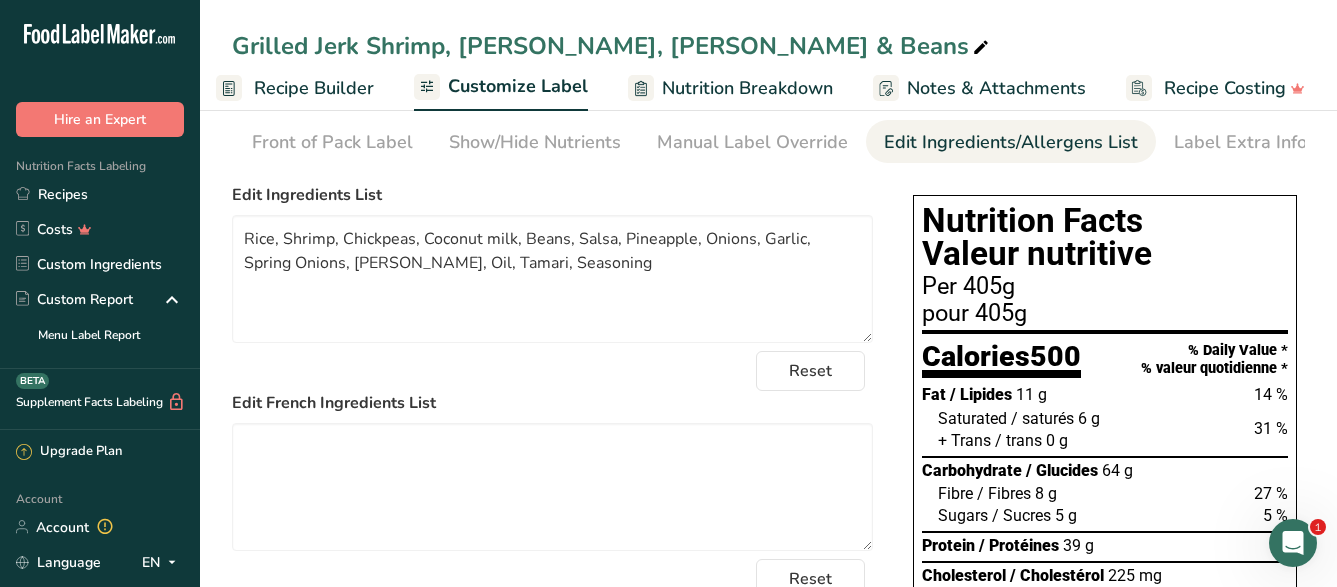 scroll, scrollTop: 0, scrollLeft: 0, axis: both 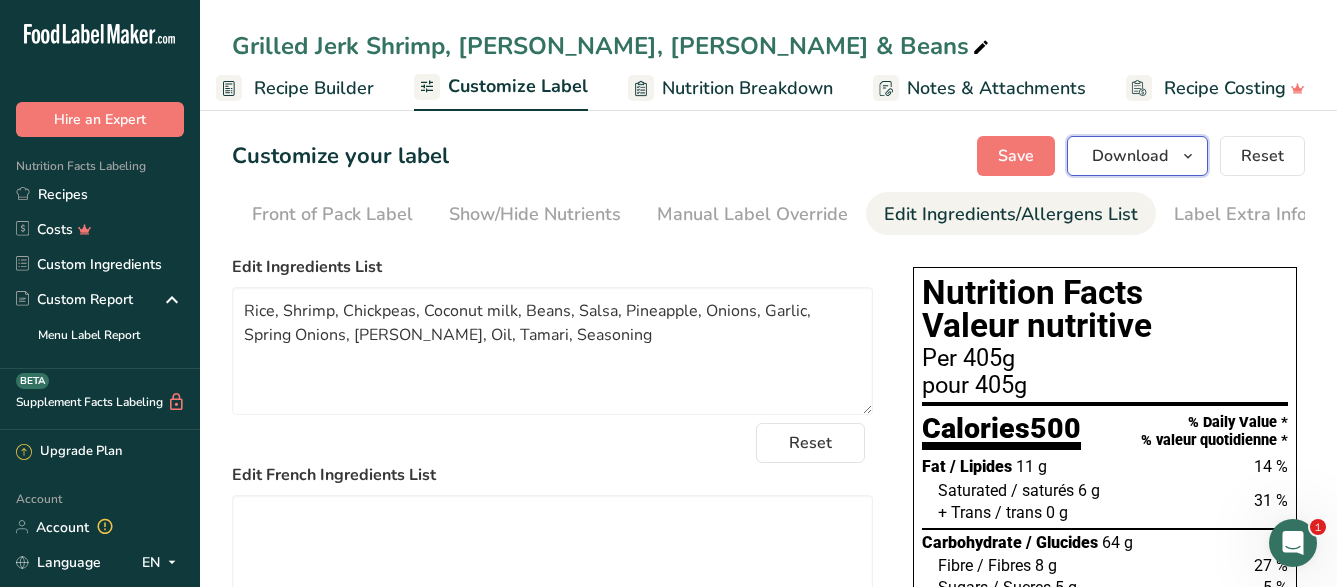 click on "Download" at bounding box center [1130, 156] 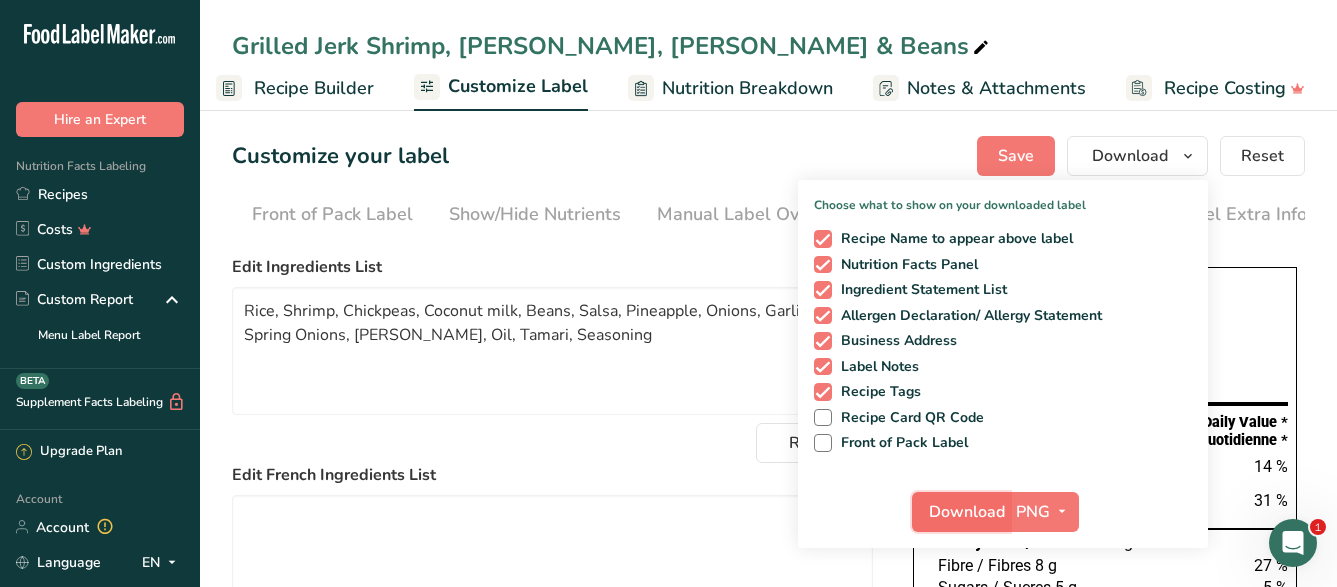 click on "Download" at bounding box center [967, 512] 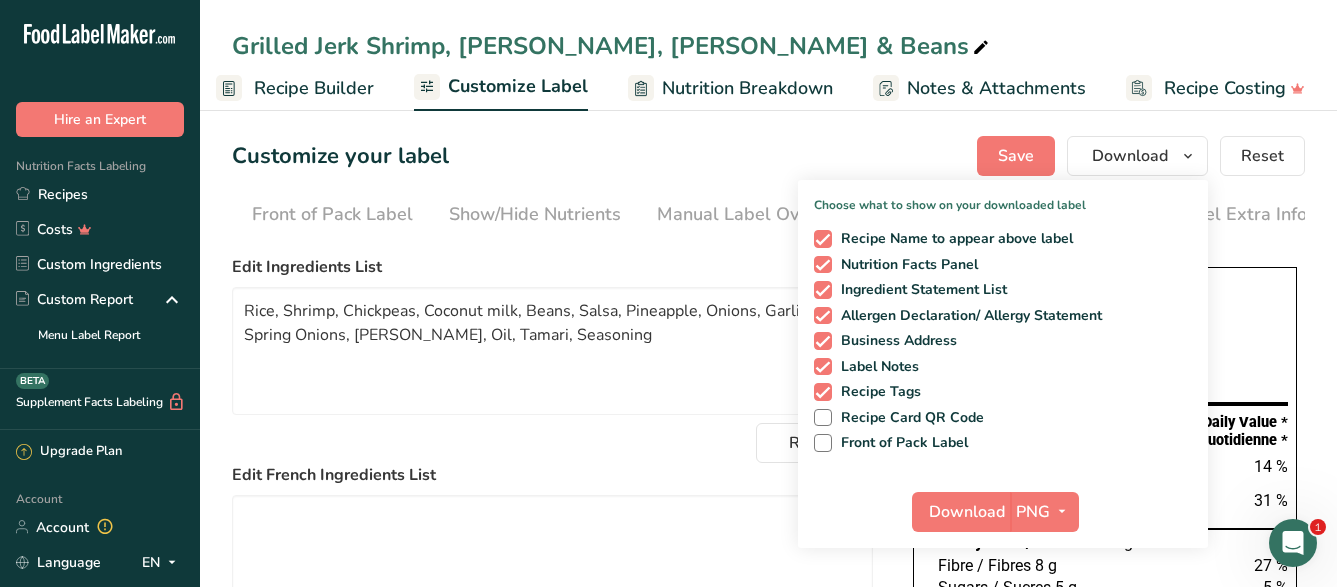 click at bounding box center (981, 48) 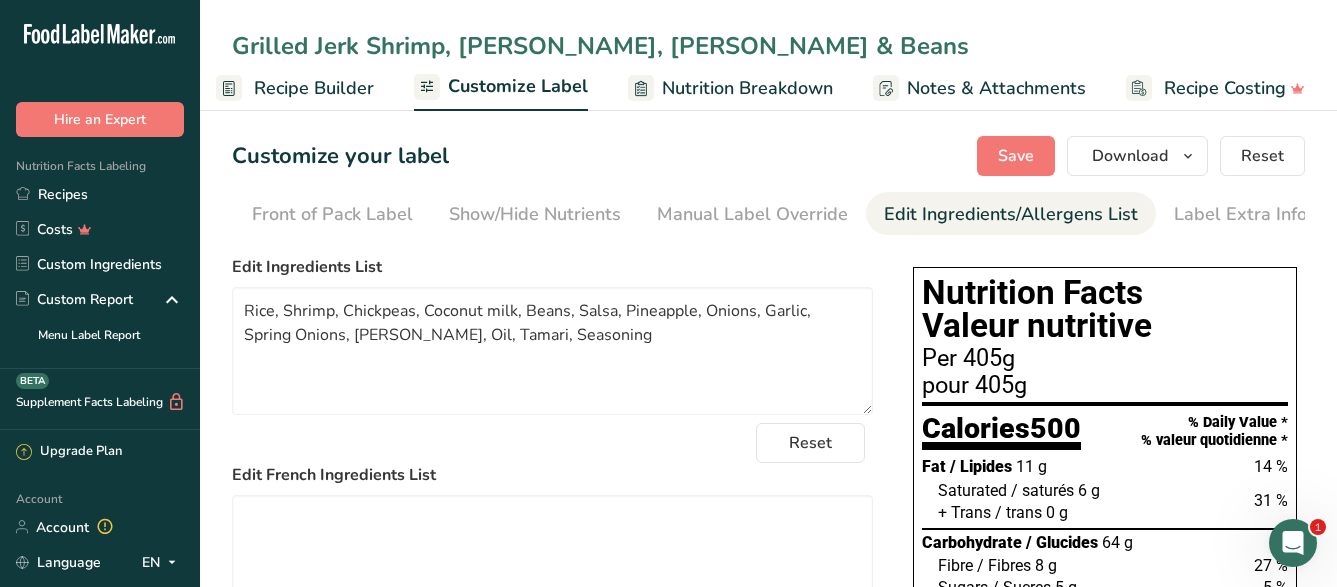 click on "Grilled Jerk Shrimp, [PERSON_NAME], [PERSON_NAME] & Beans" at bounding box center [768, 46] 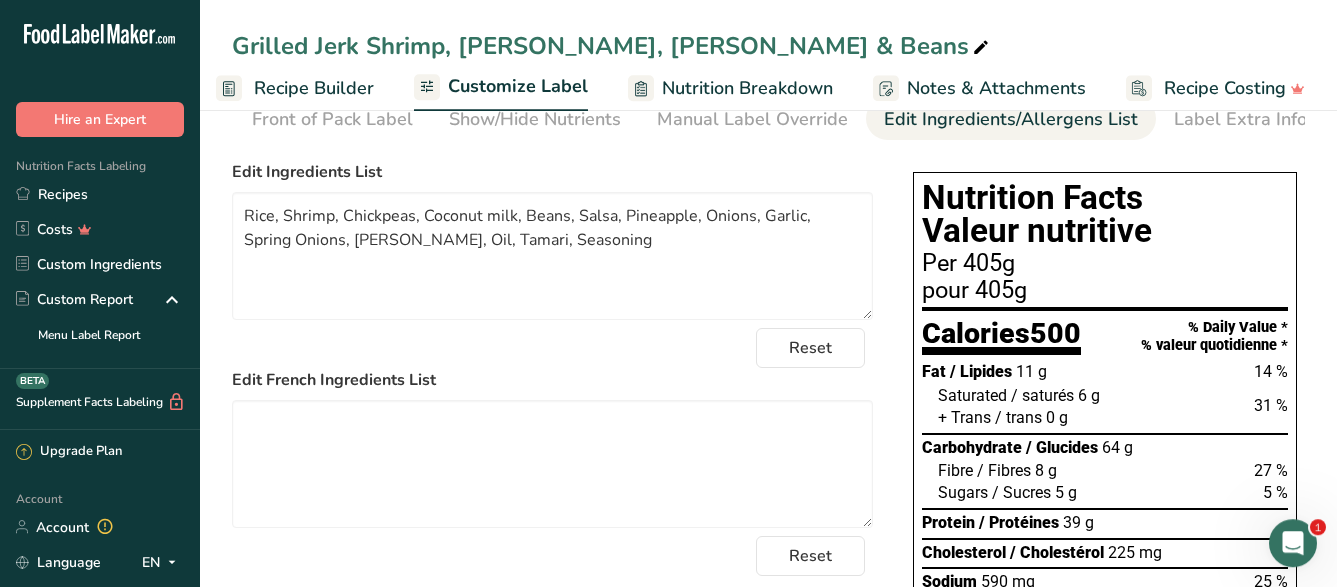 scroll, scrollTop: 0, scrollLeft: 0, axis: both 